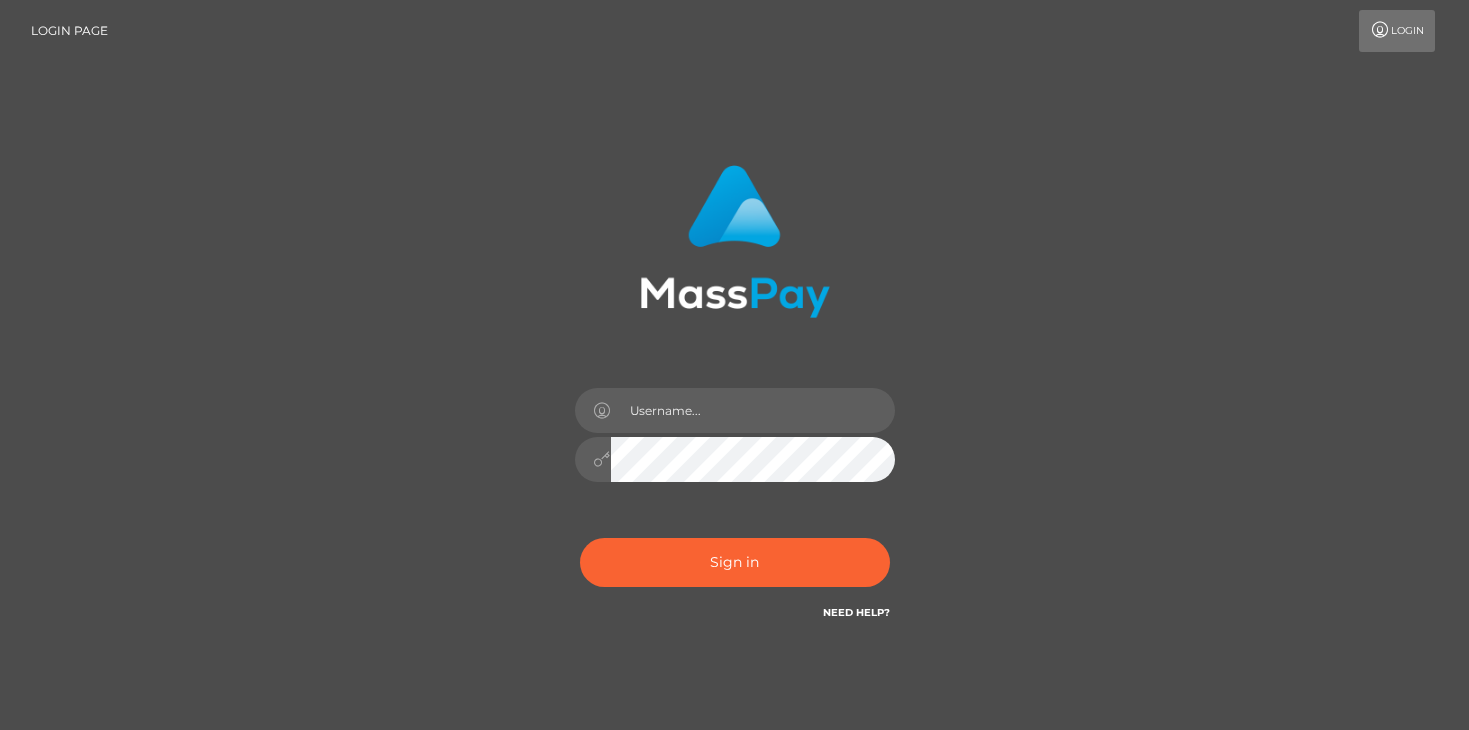 scroll, scrollTop: 0, scrollLeft: 0, axis: both 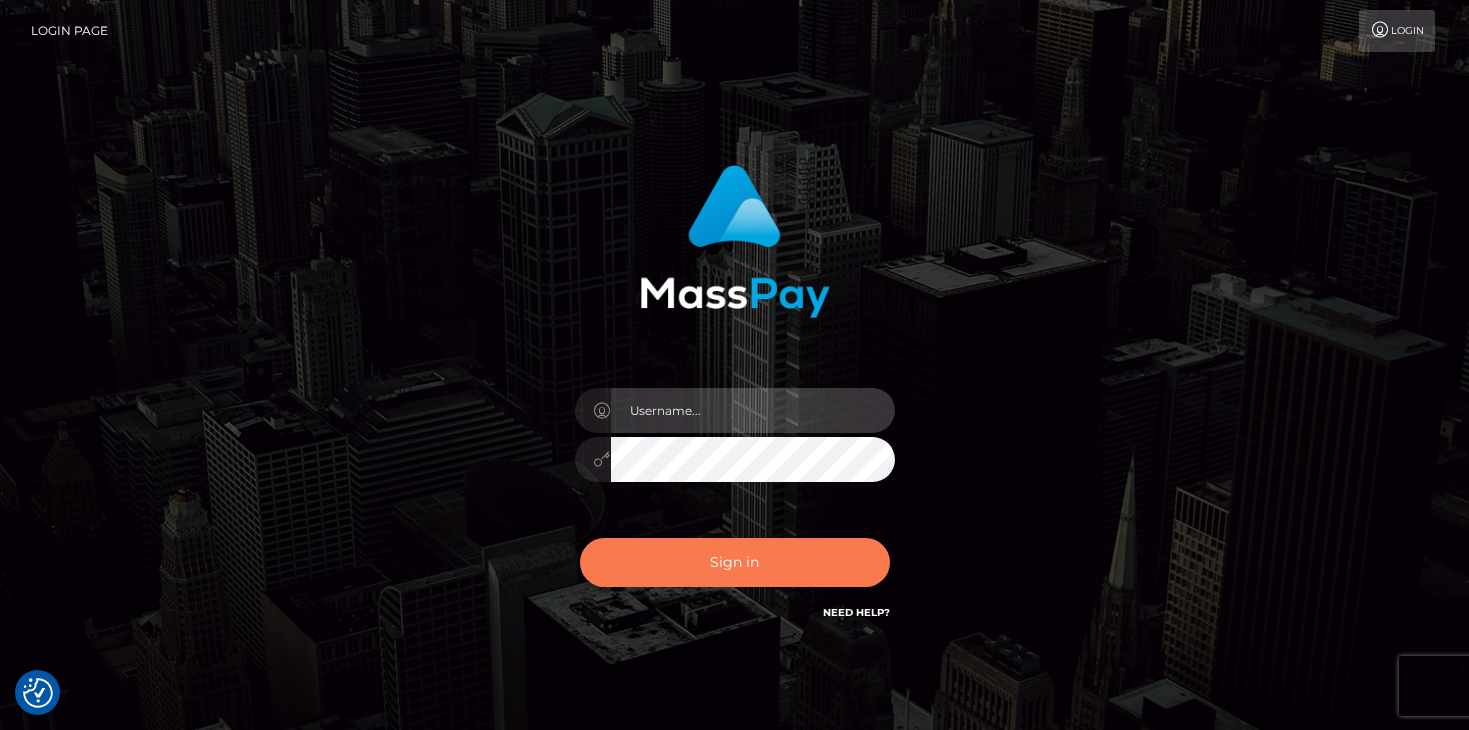 type on "[LAST]" 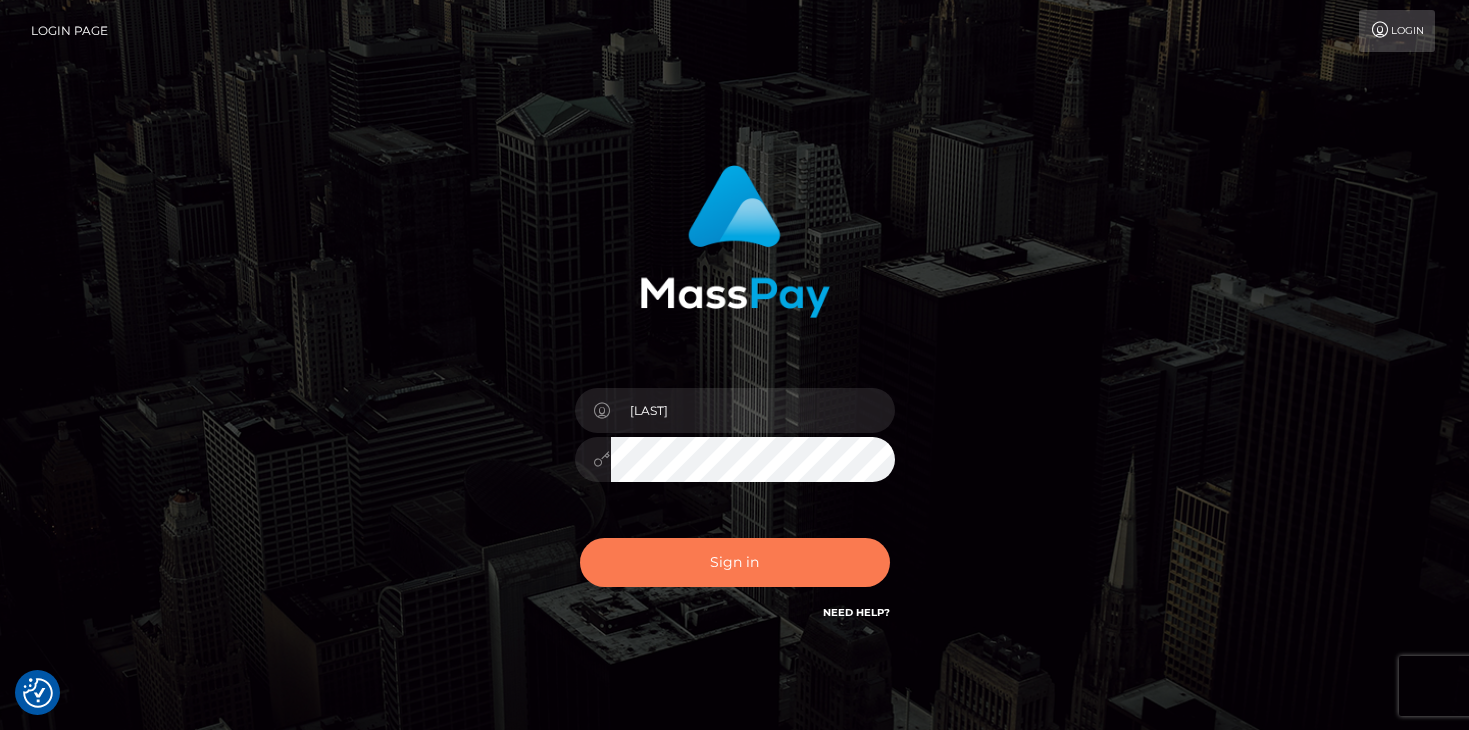 click on "Sign in" at bounding box center [735, 562] 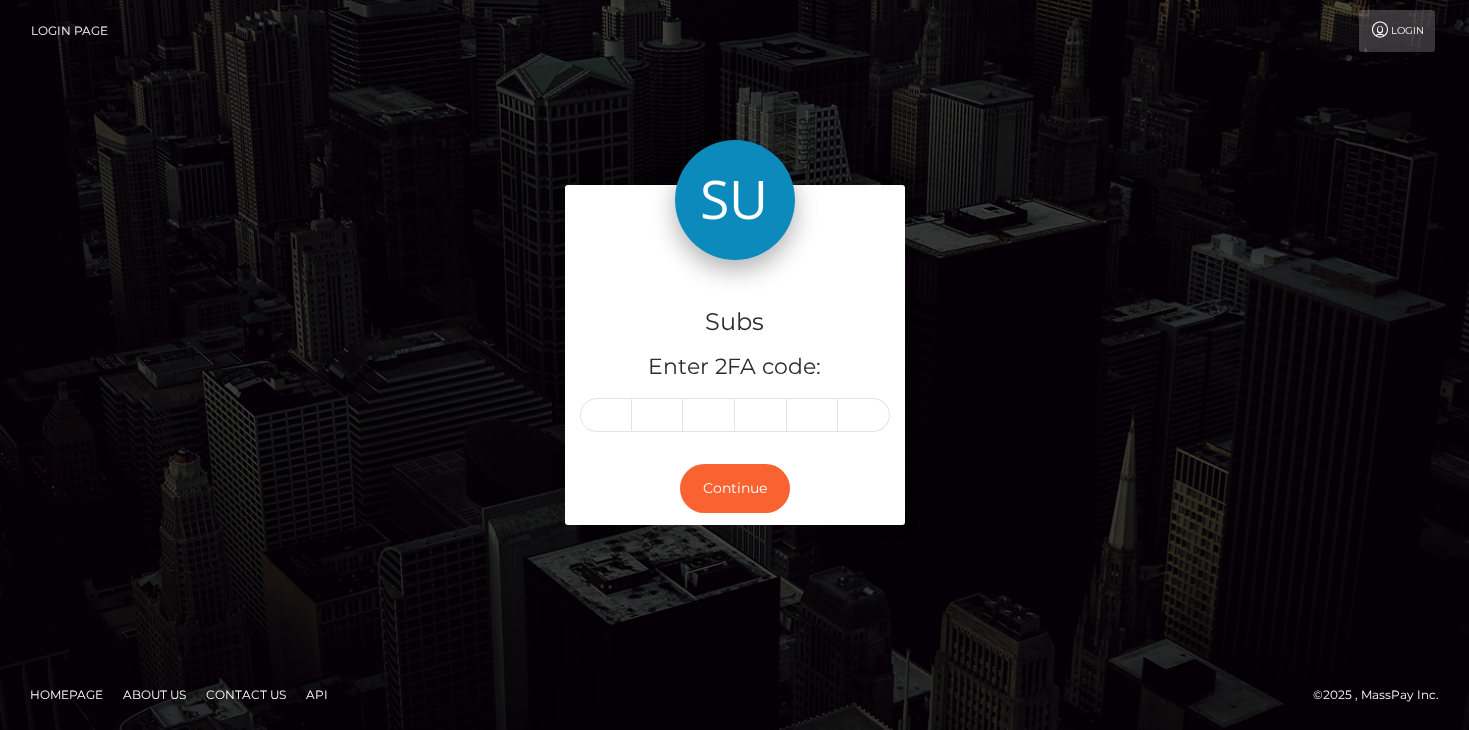 scroll, scrollTop: 0, scrollLeft: 0, axis: both 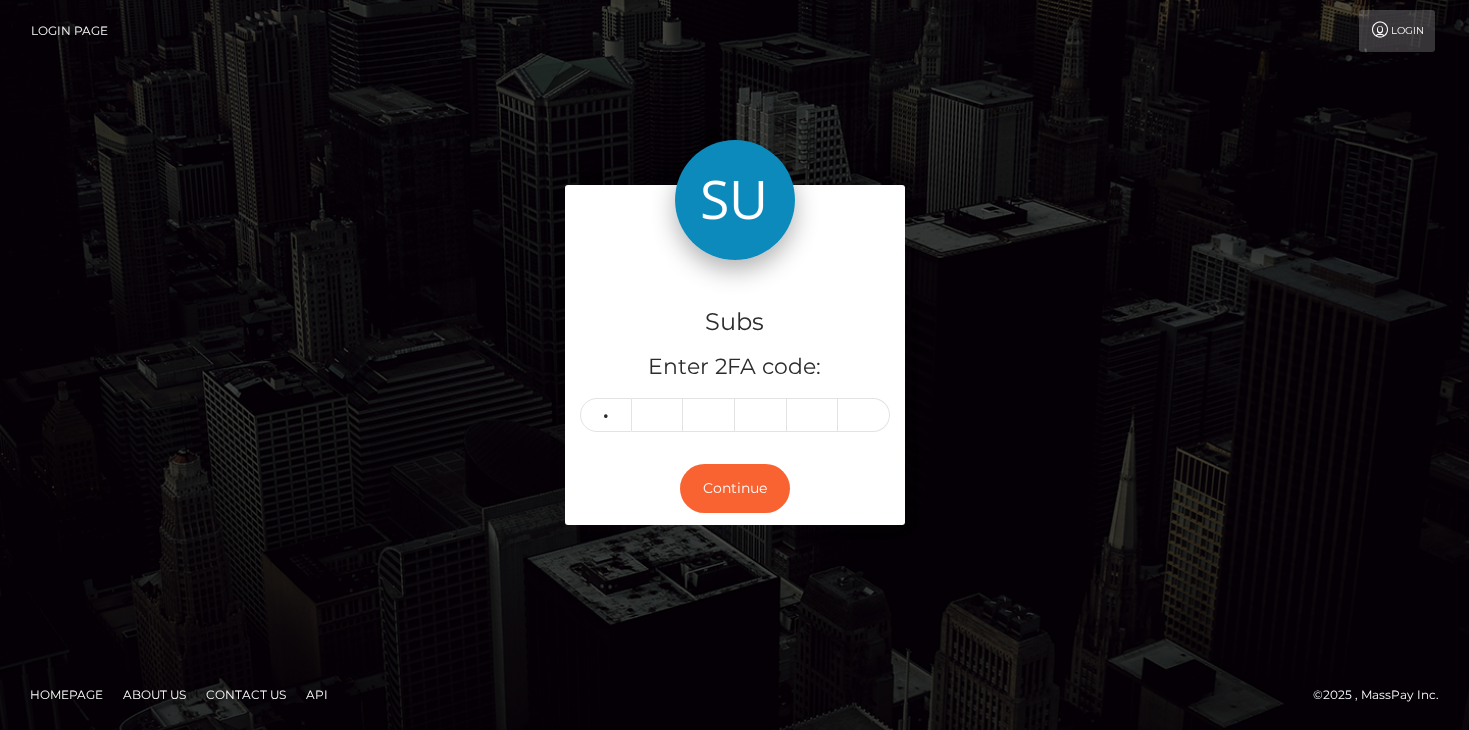 type on "4" 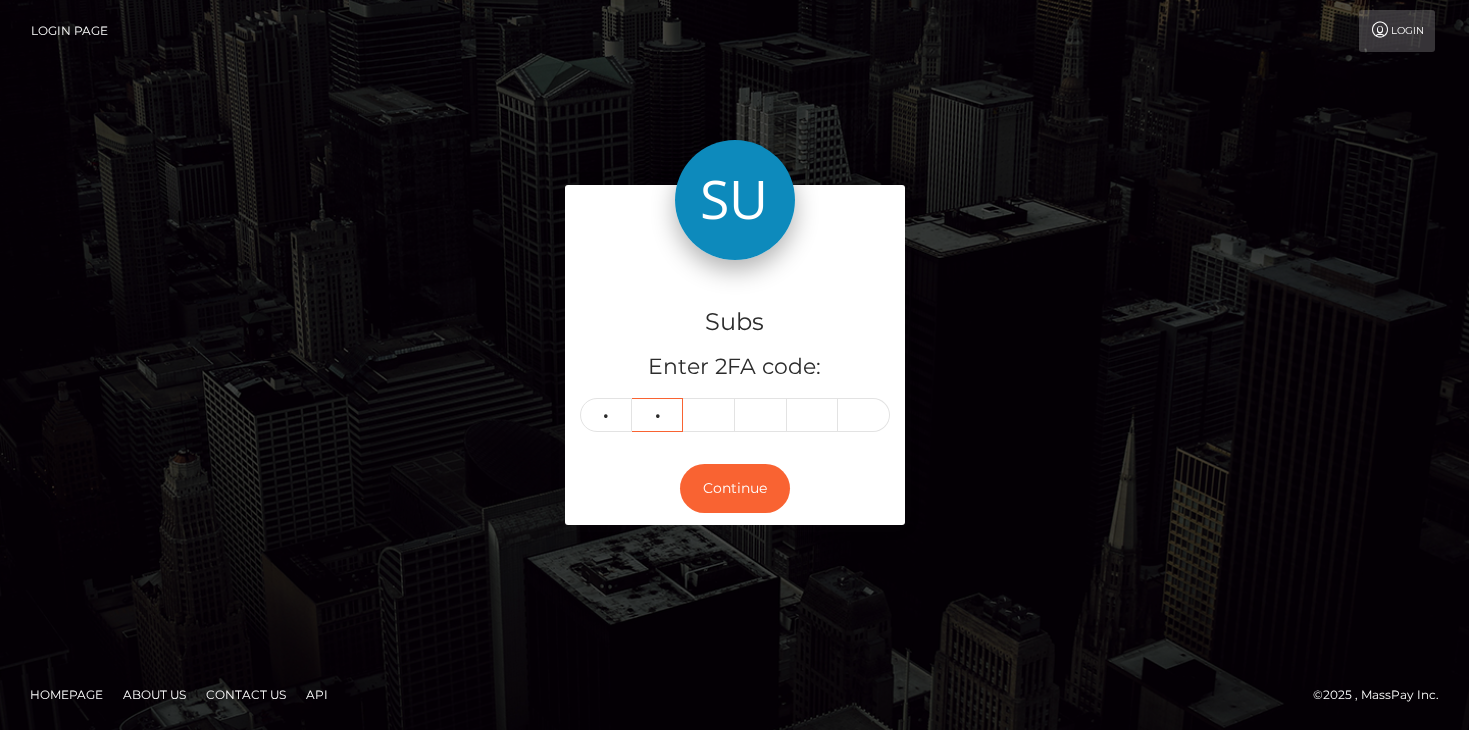 type on "2" 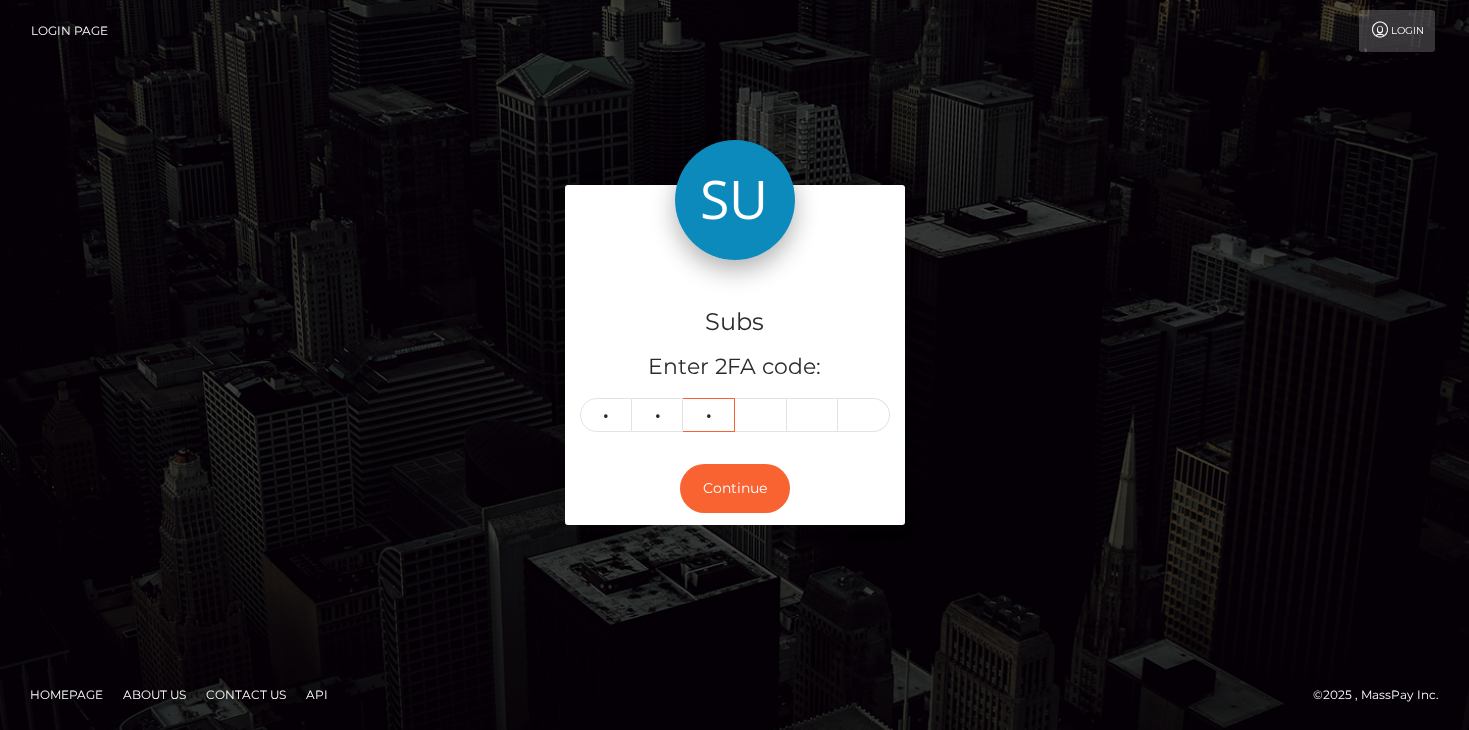 type on "9" 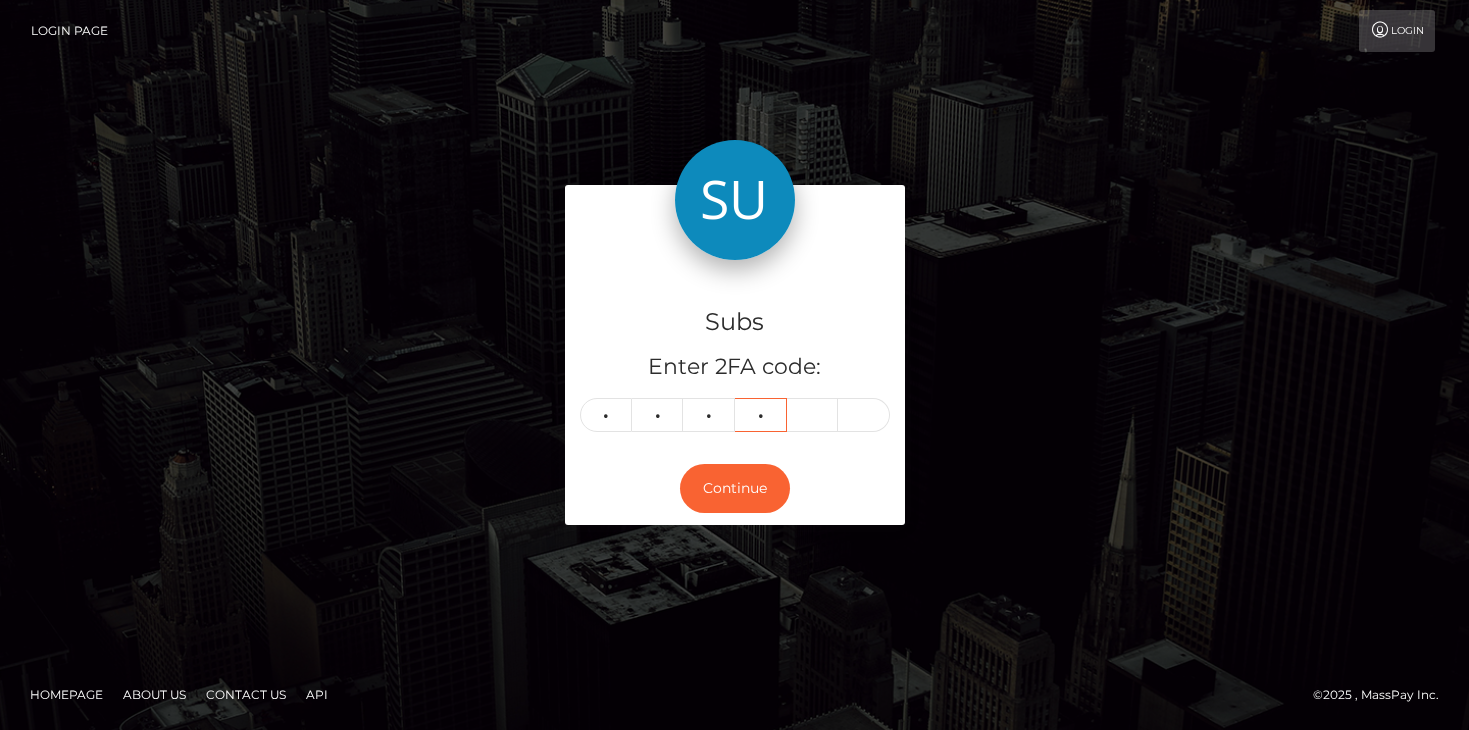 type on "7" 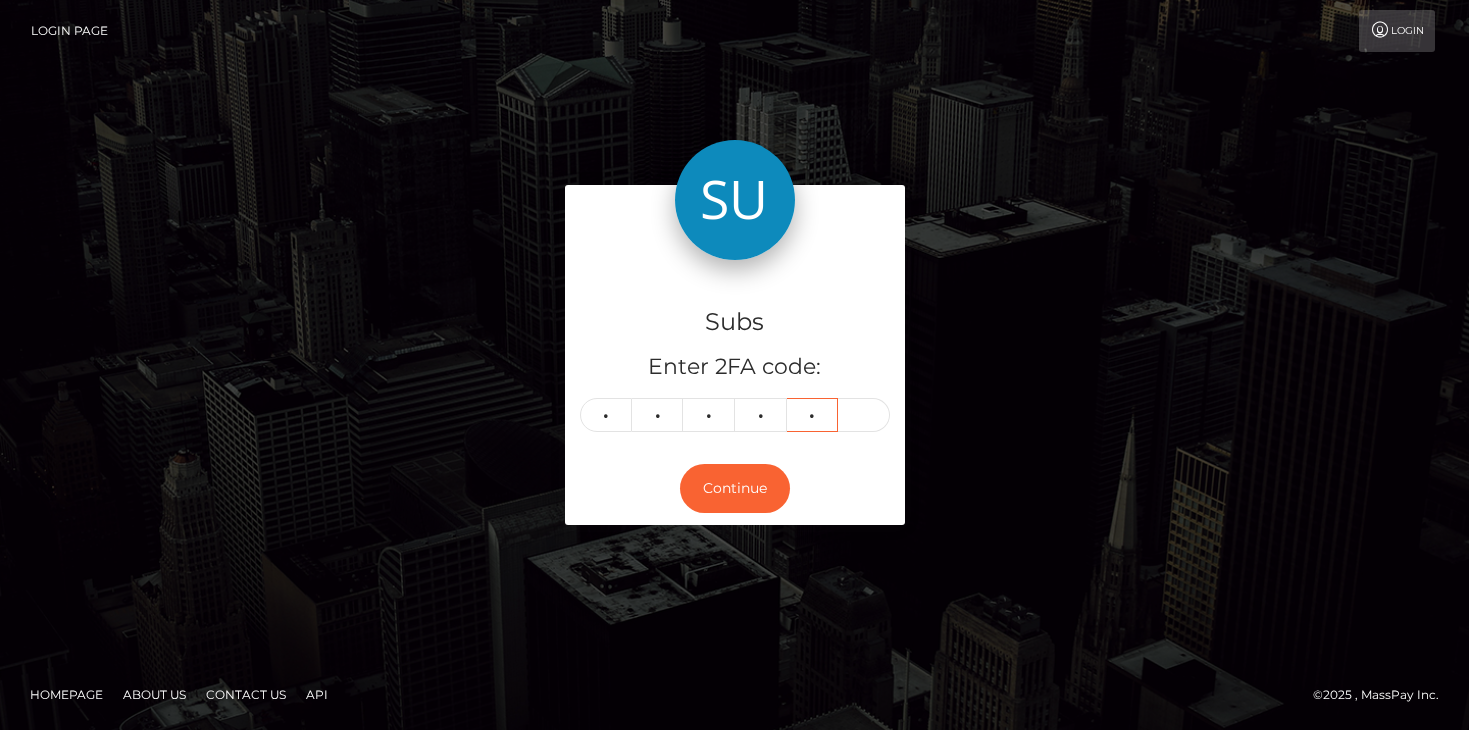 type on "3" 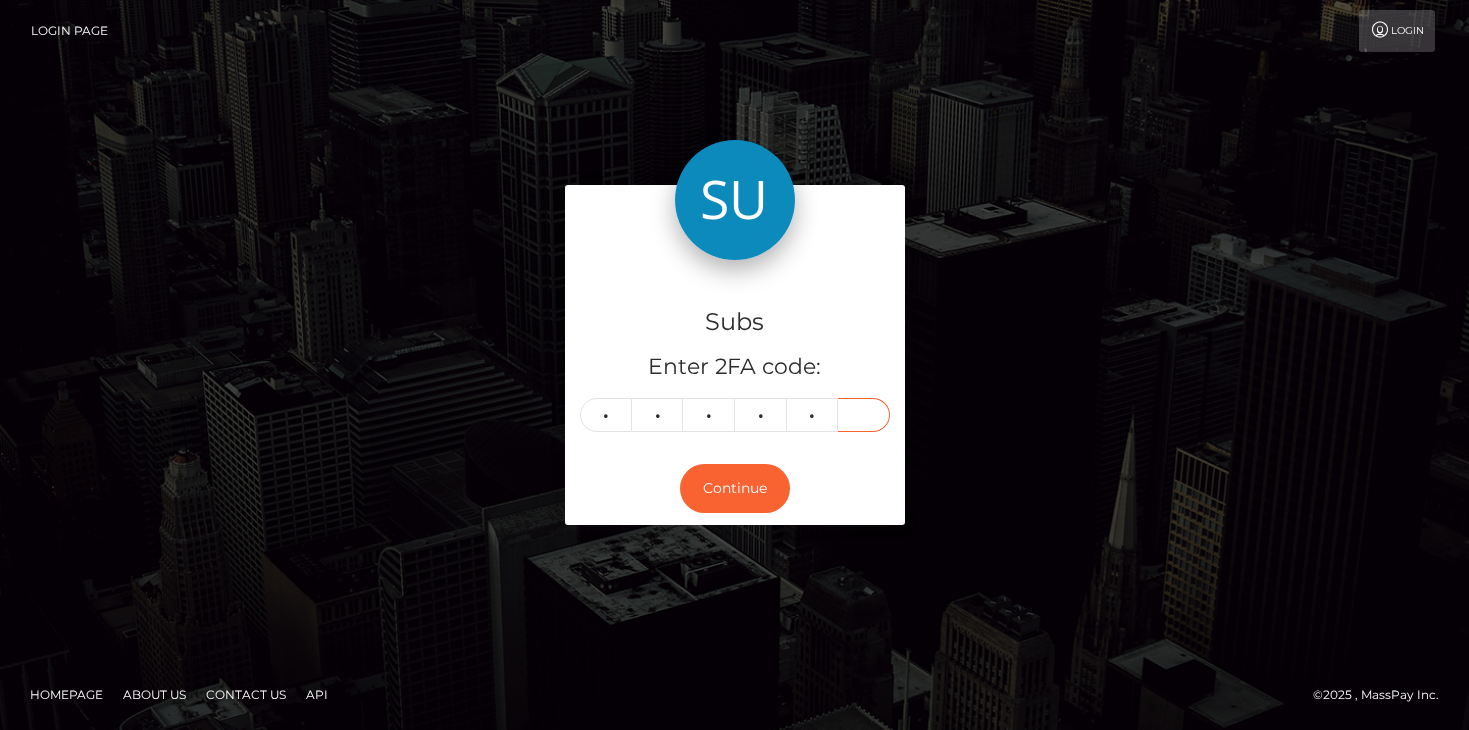 type on "8" 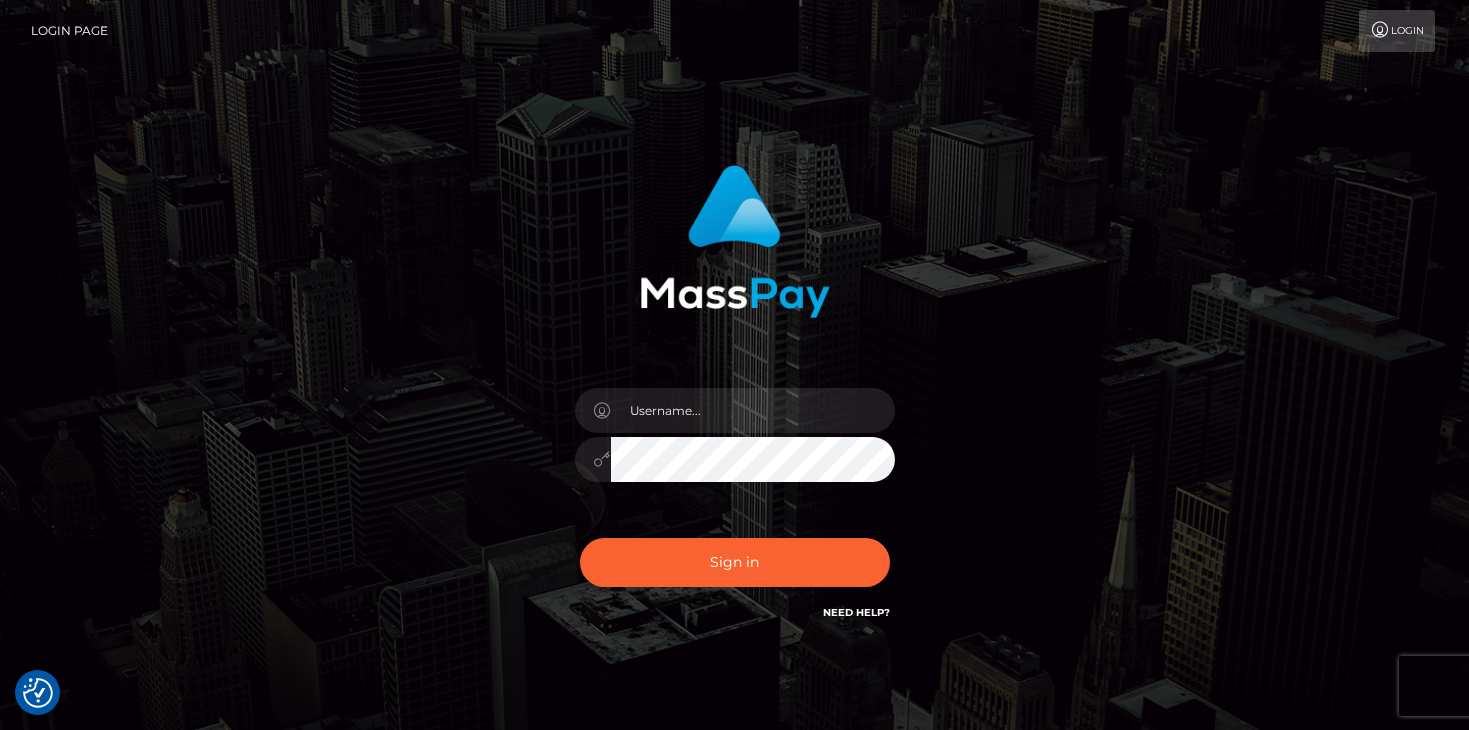 scroll, scrollTop: 0, scrollLeft: 0, axis: both 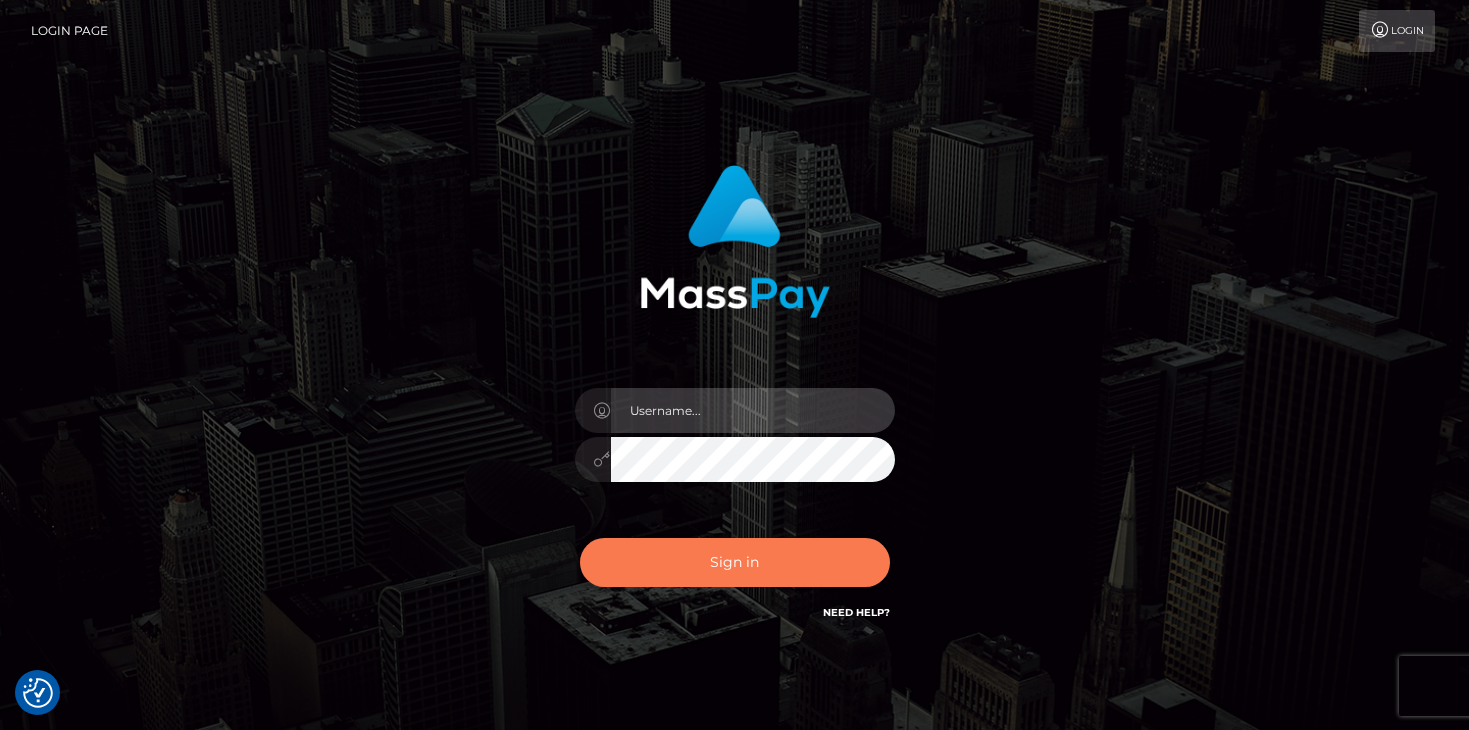 type on "mariolabugaj" 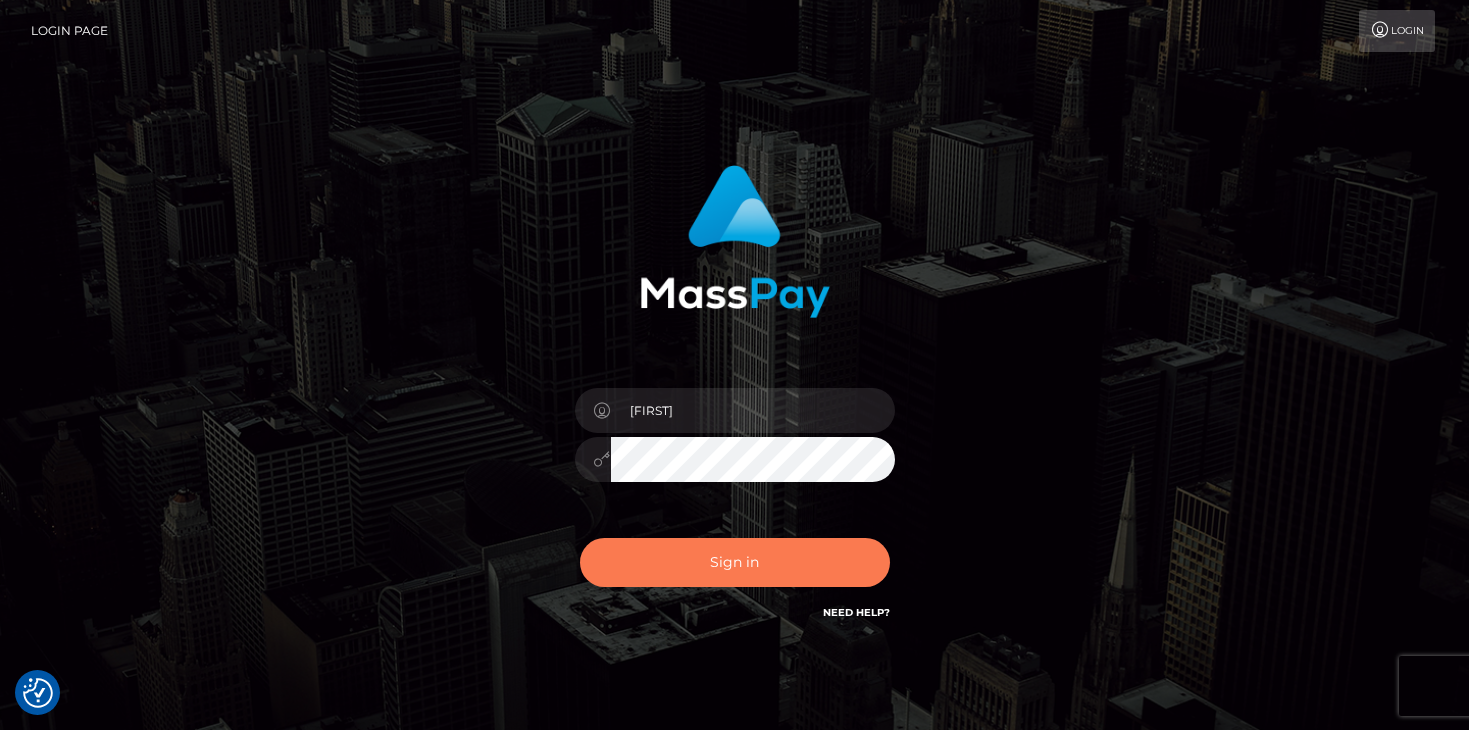 click on "Sign in" at bounding box center [735, 562] 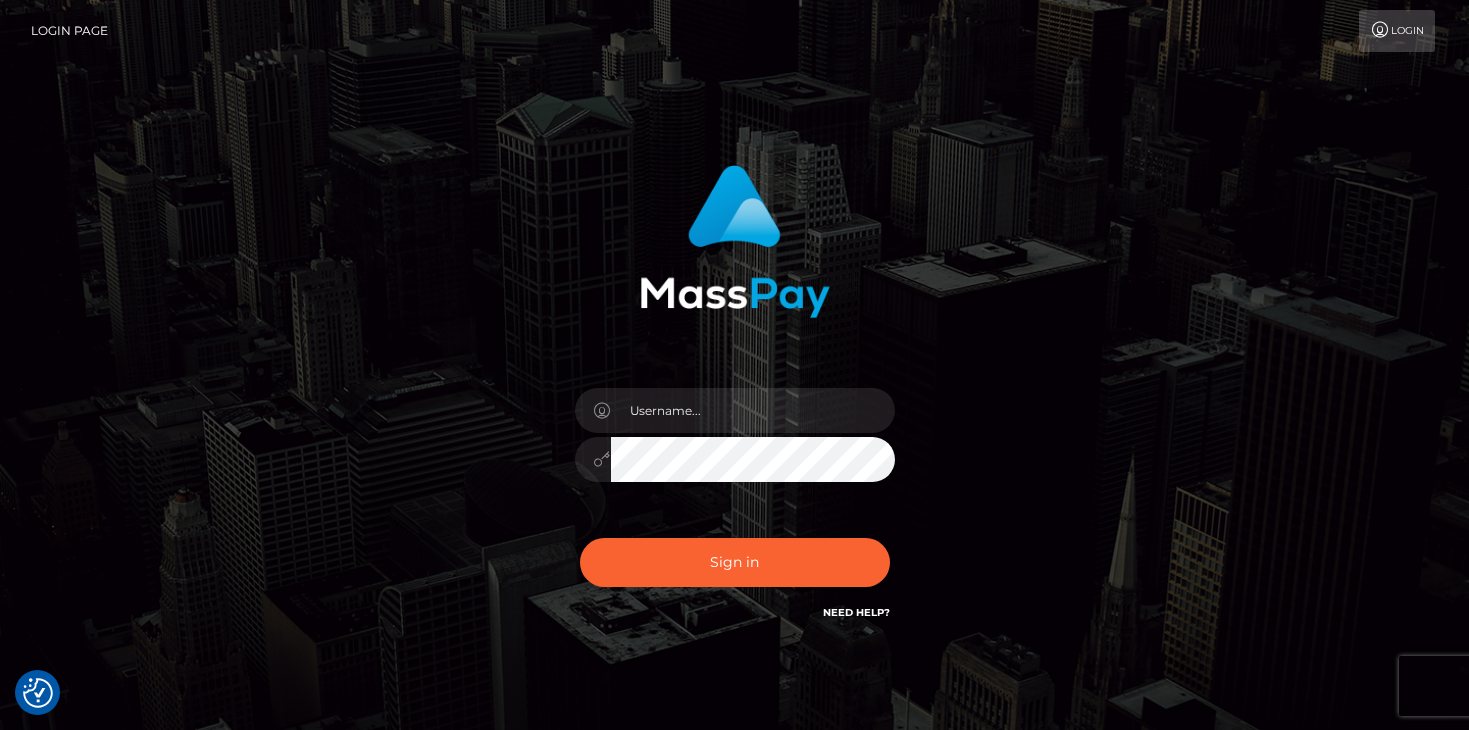 scroll, scrollTop: 0, scrollLeft: 0, axis: both 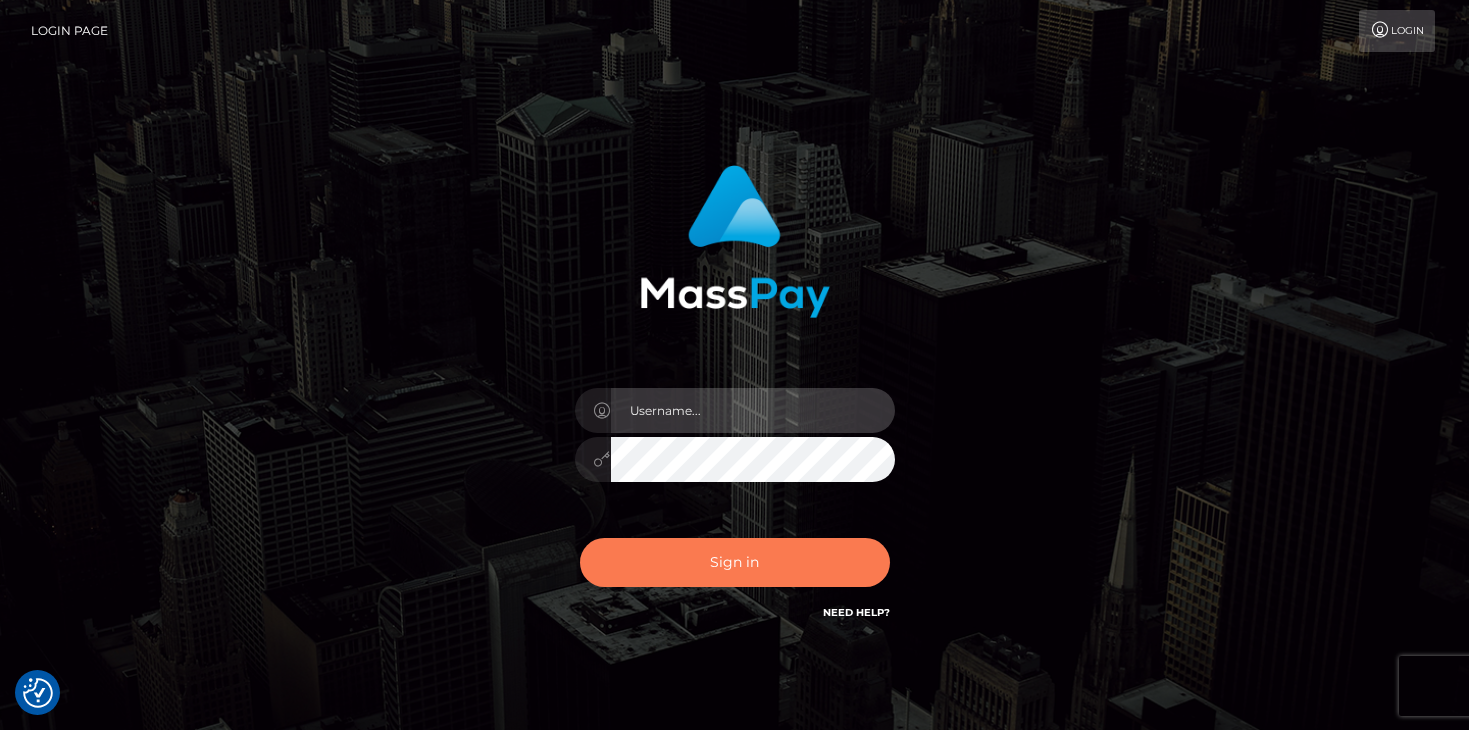 type on "[LAST]" 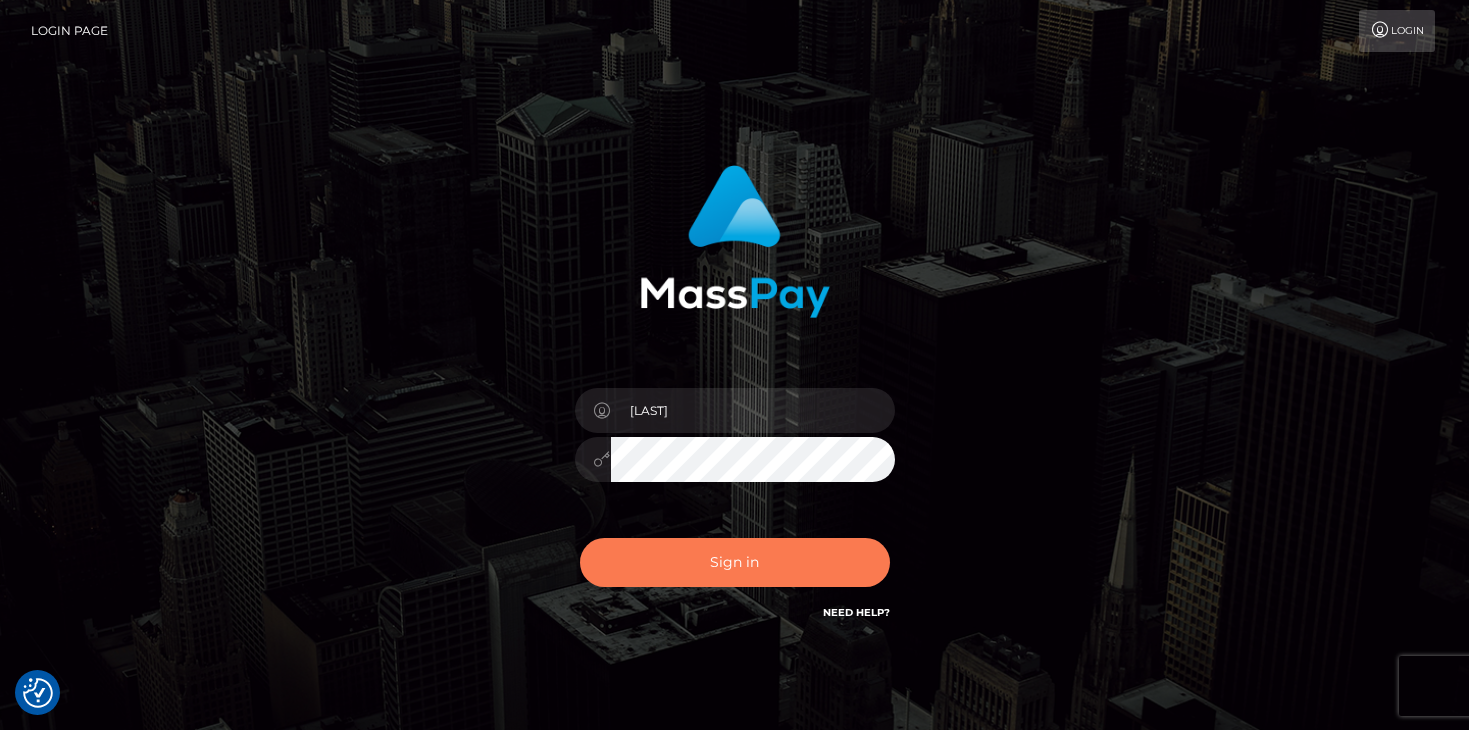 click on "Sign in" at bounding box center [735, 562] 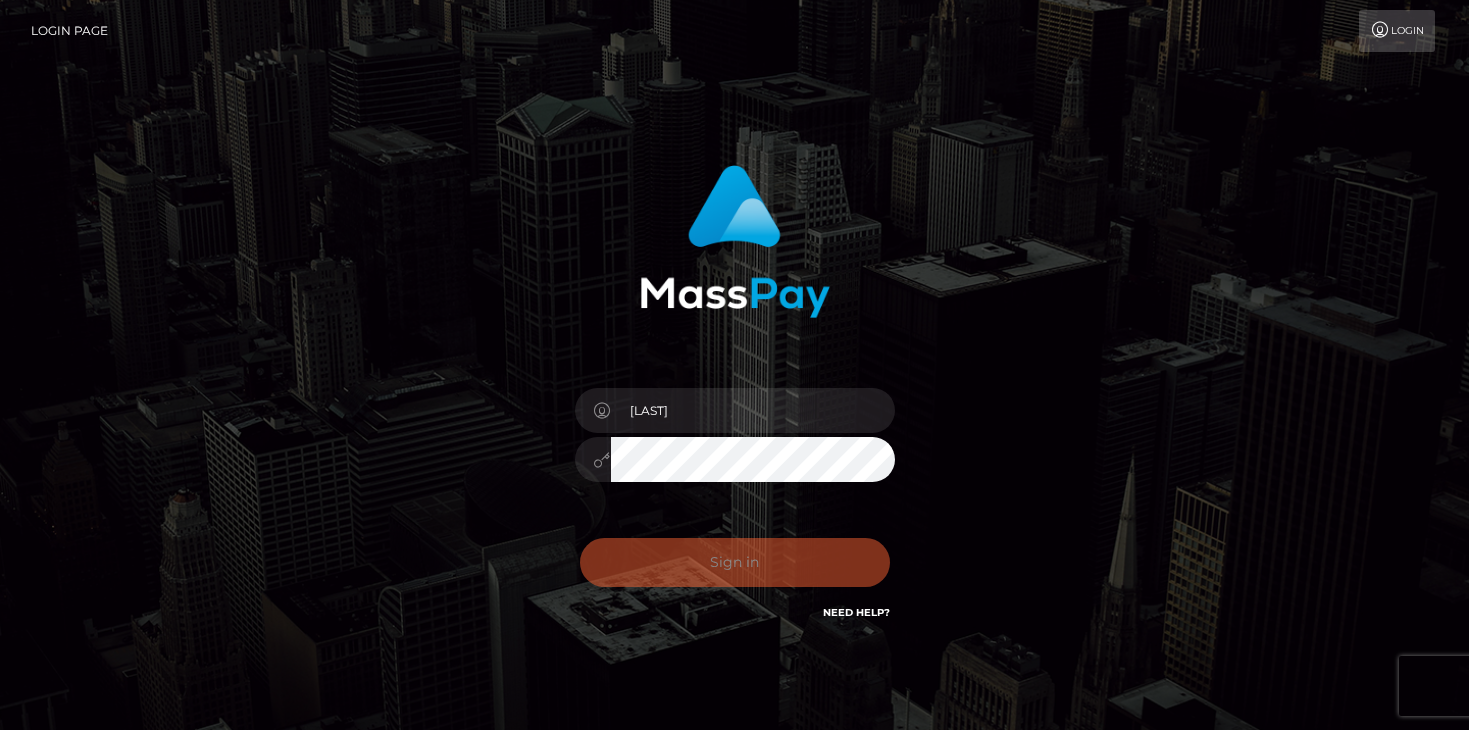 scroll, scrollTop: 0, scrollLeft: 0, axis: both 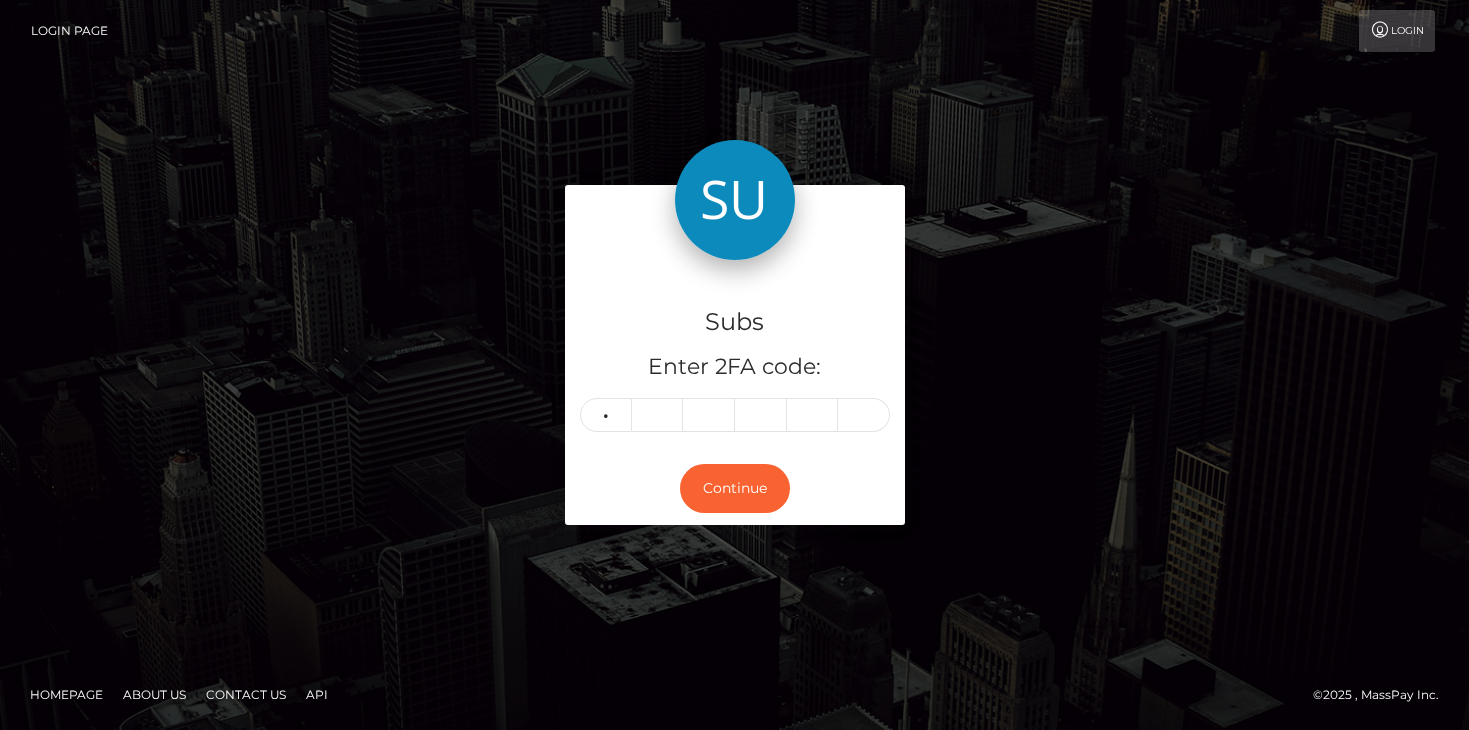 type on "7" 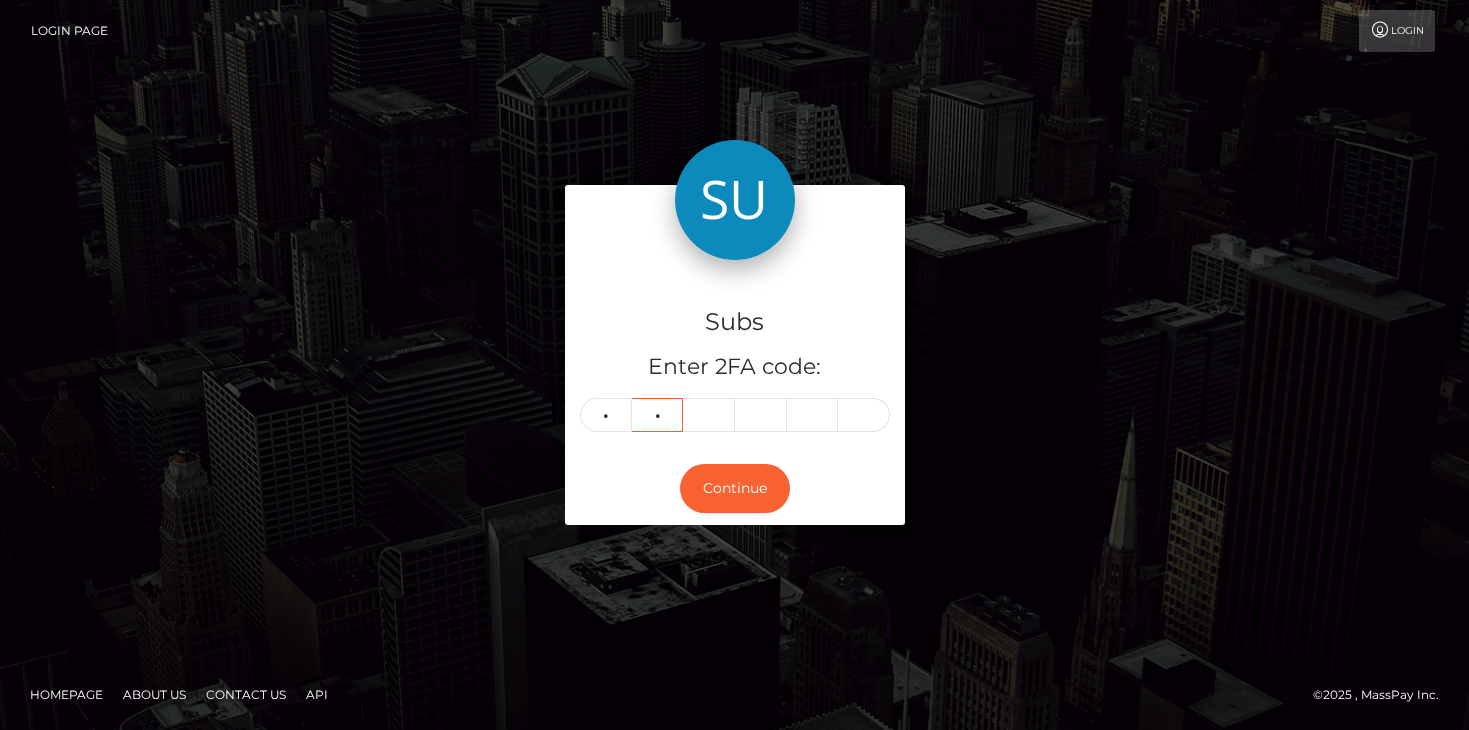 type on "1" 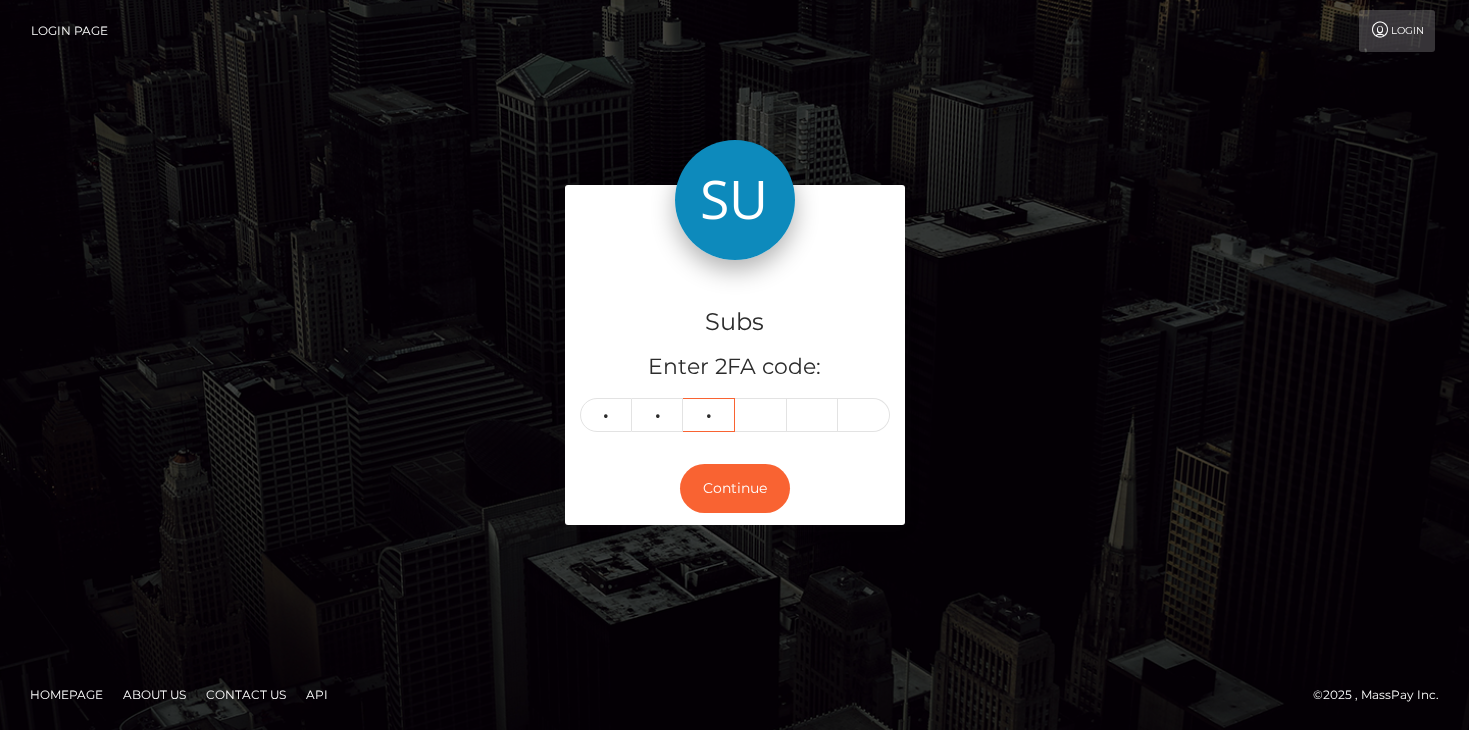 type on "3" 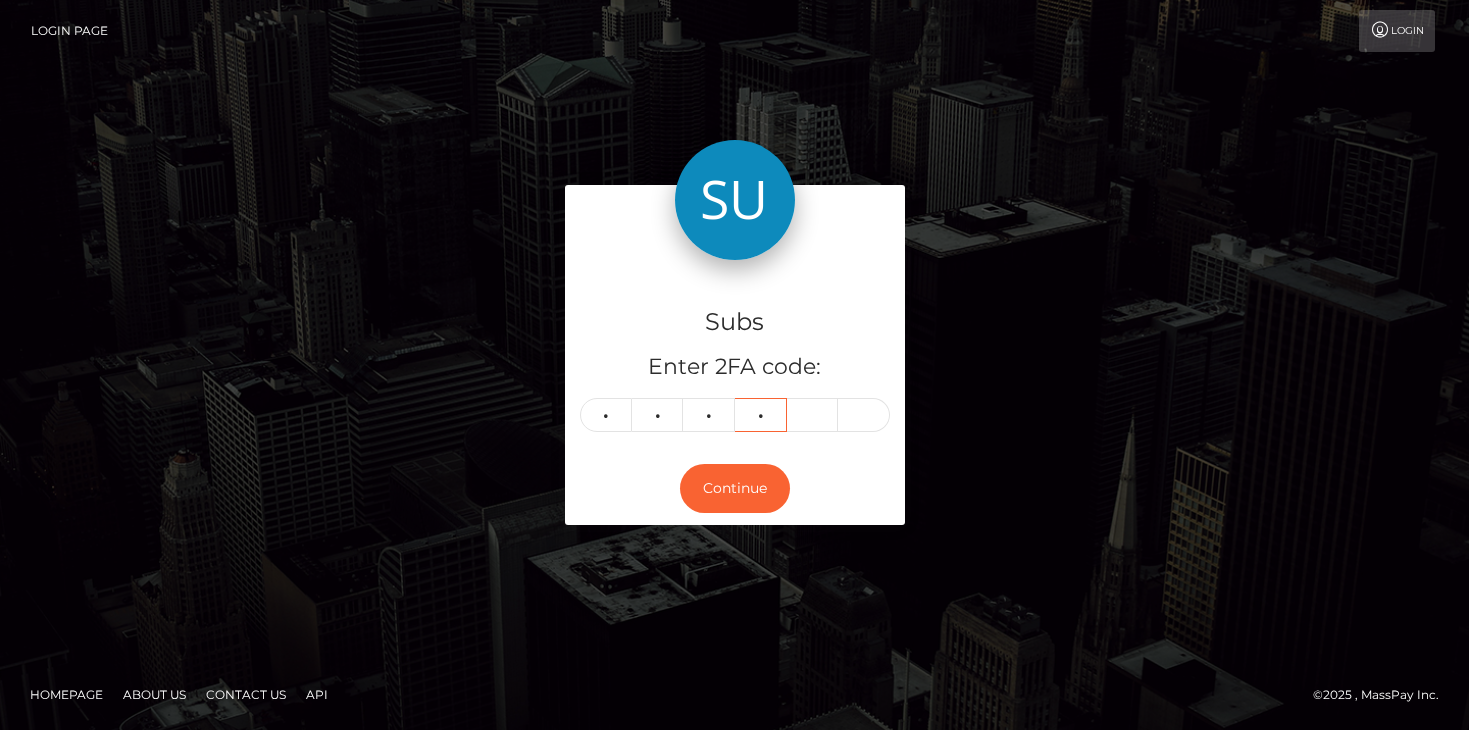 type on "1" 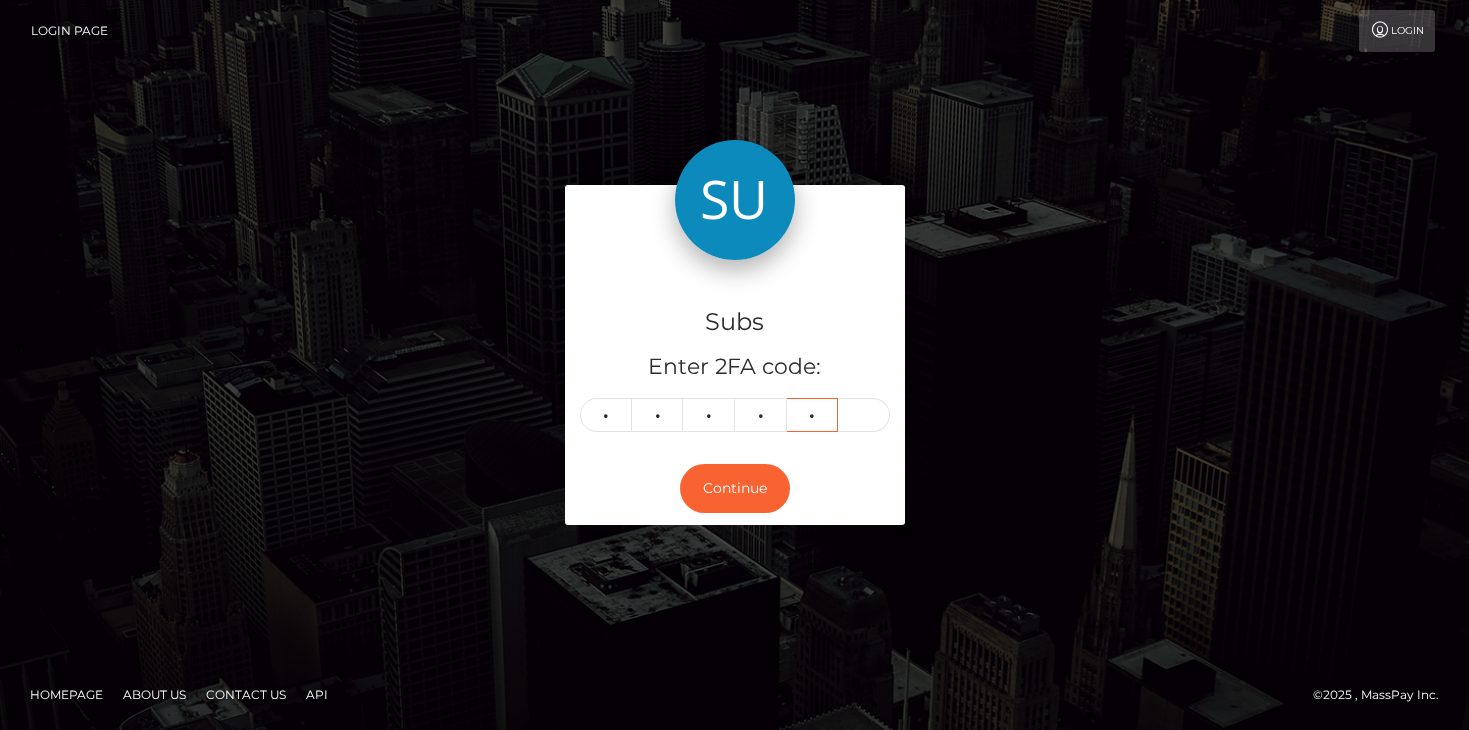 type on "0" 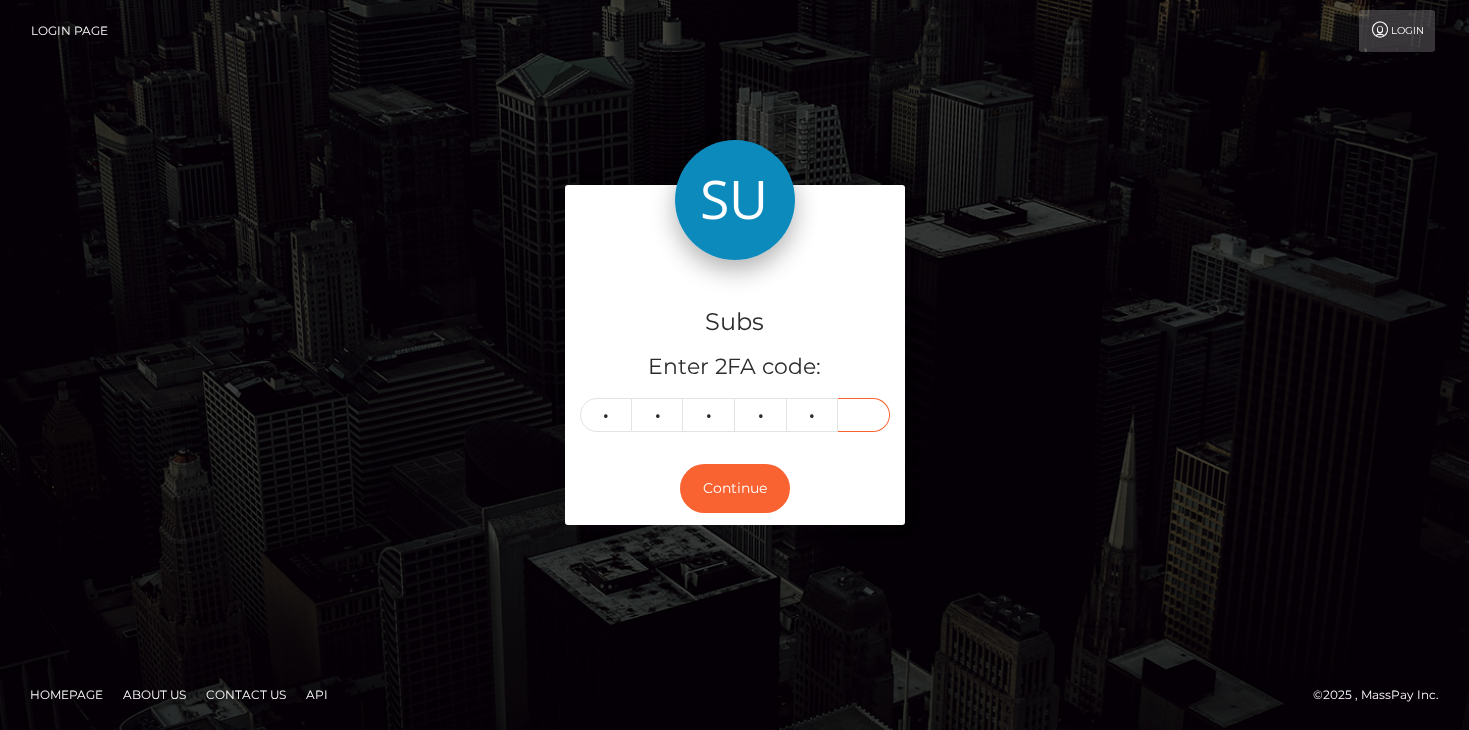 type on "4" 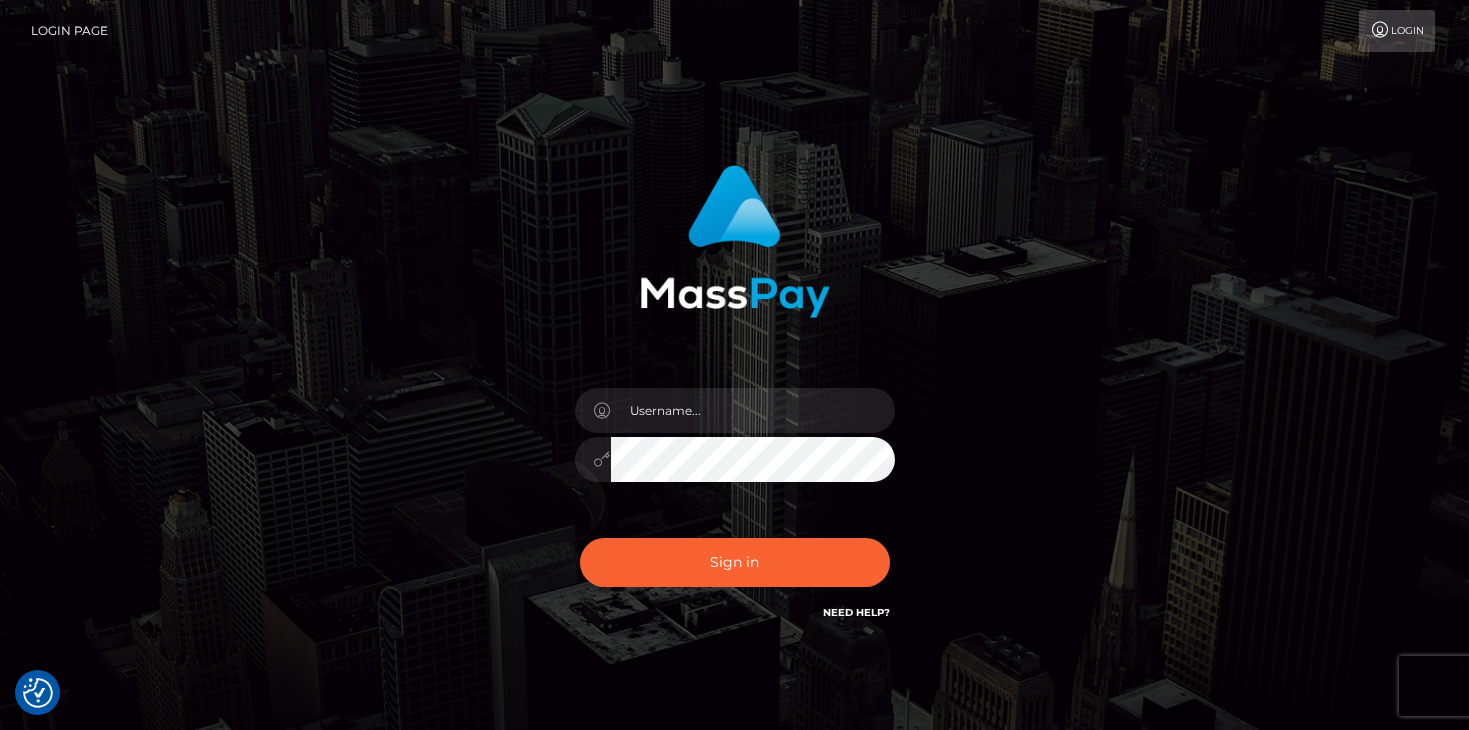 scroll, scrollTop: 0, scrollLeft: 0, axis: both 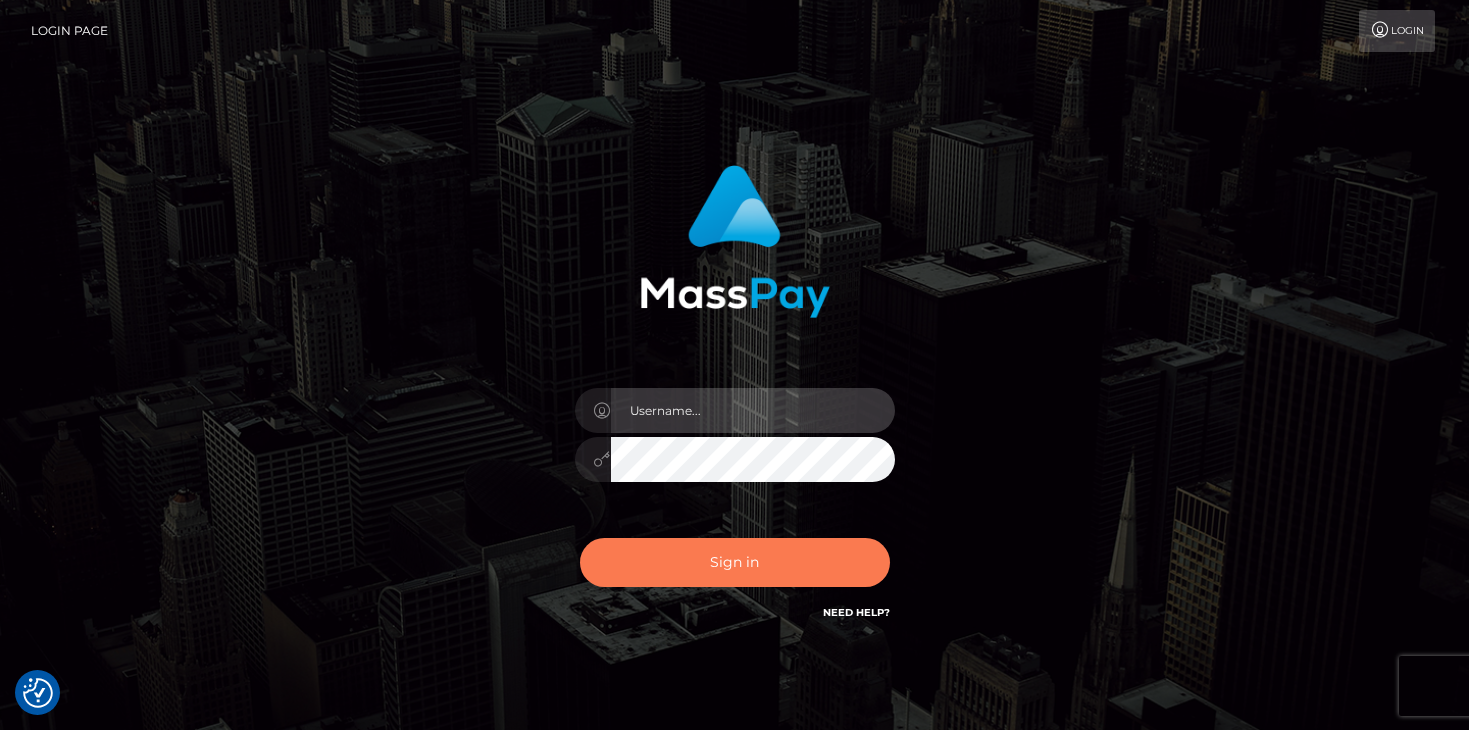 type on "[LAST]" 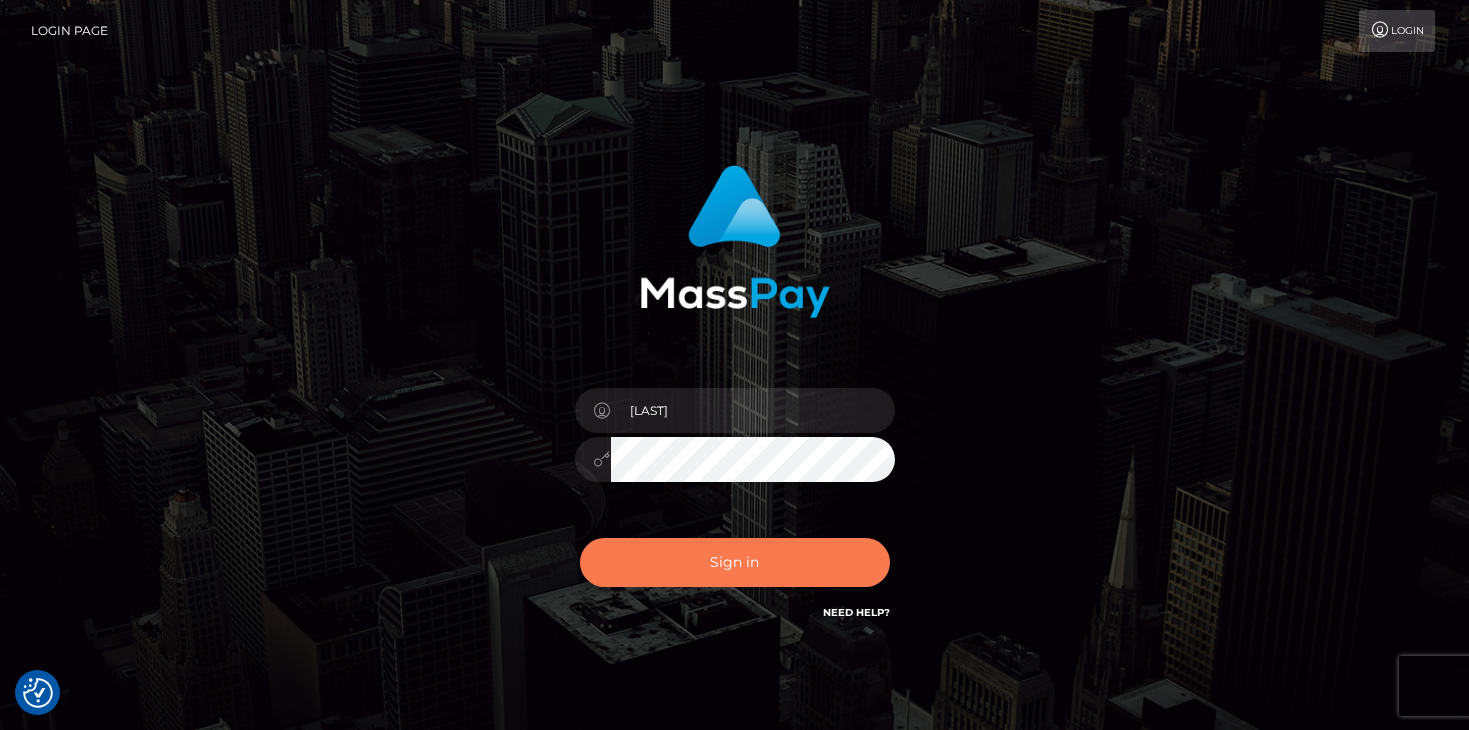 click on "Sign in" at bounding box center (735, 562) 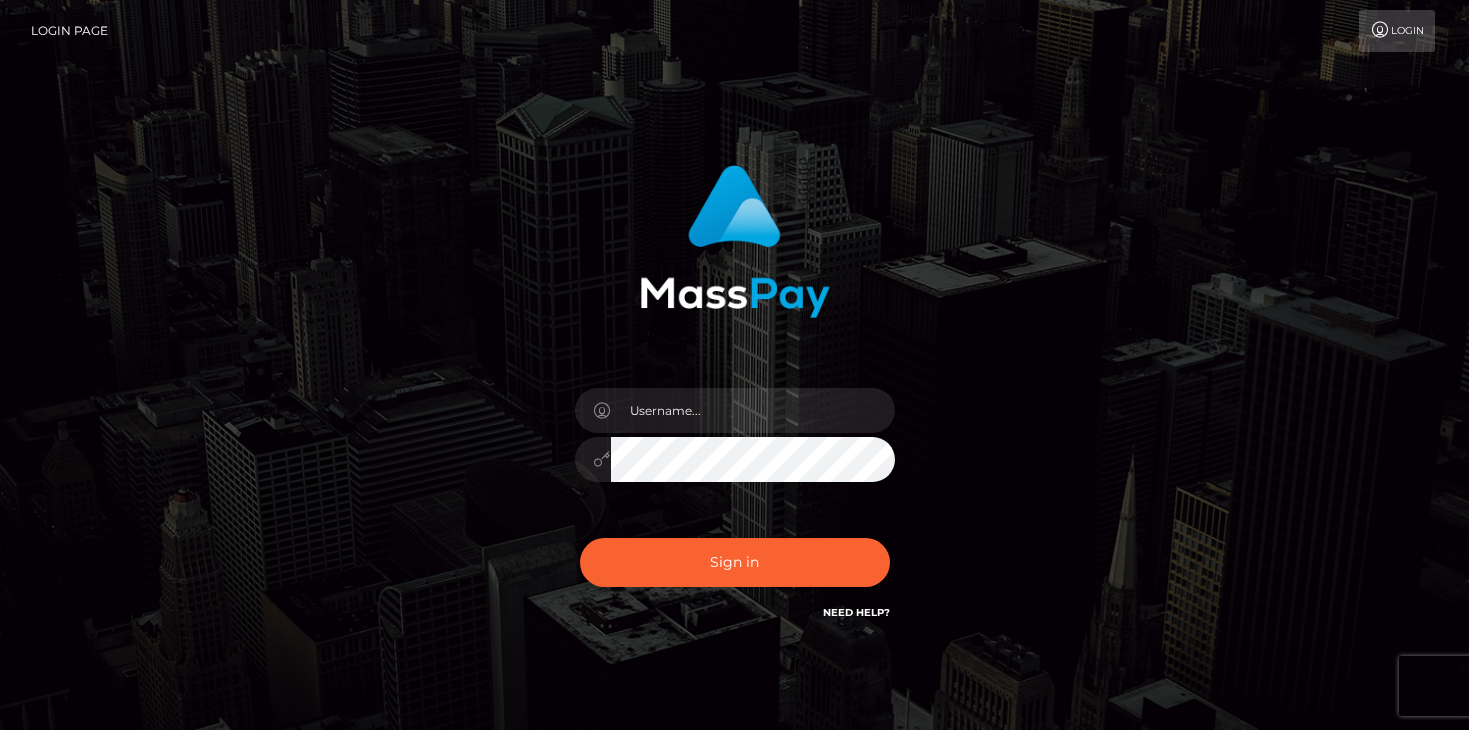 scroll, scrollTop: 0, scrollLeft: 0, axis: both 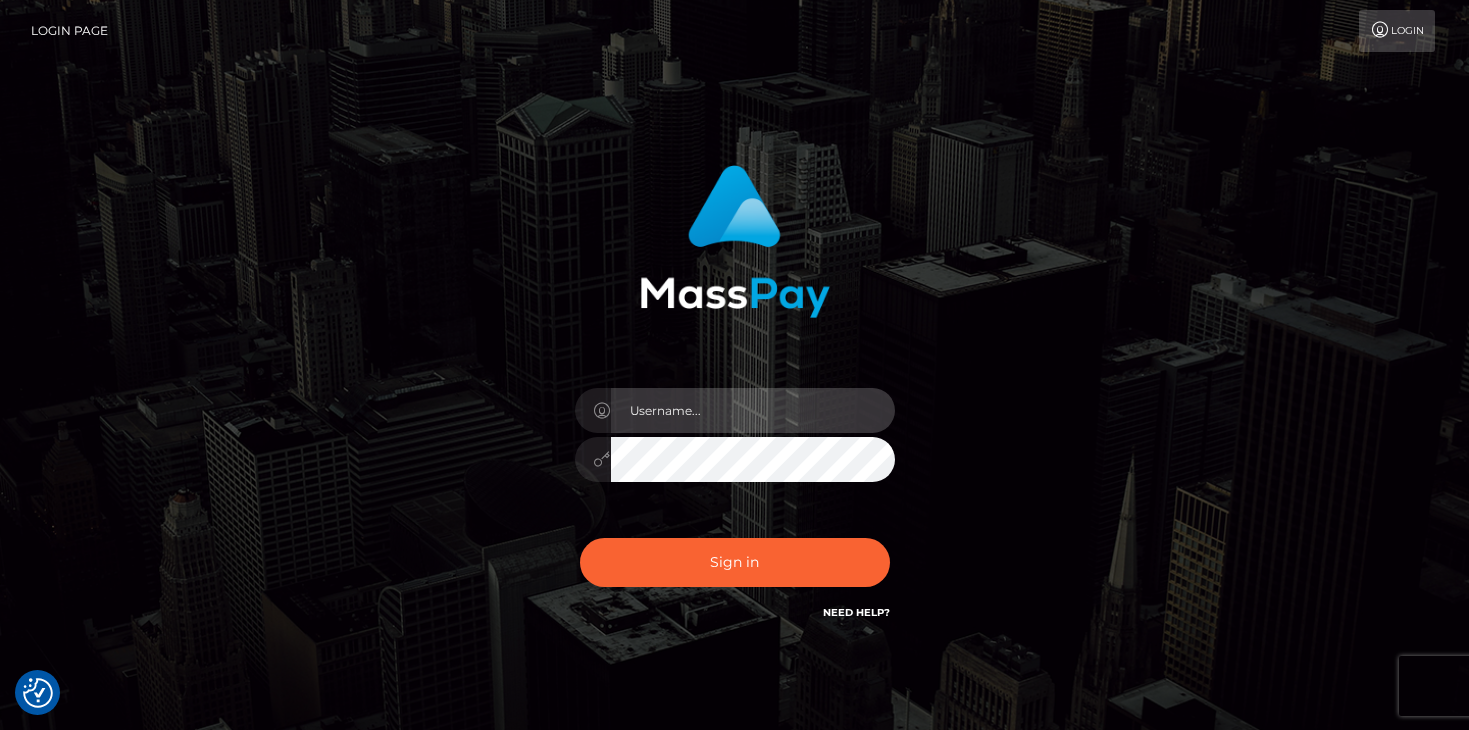type on "[LAST]" 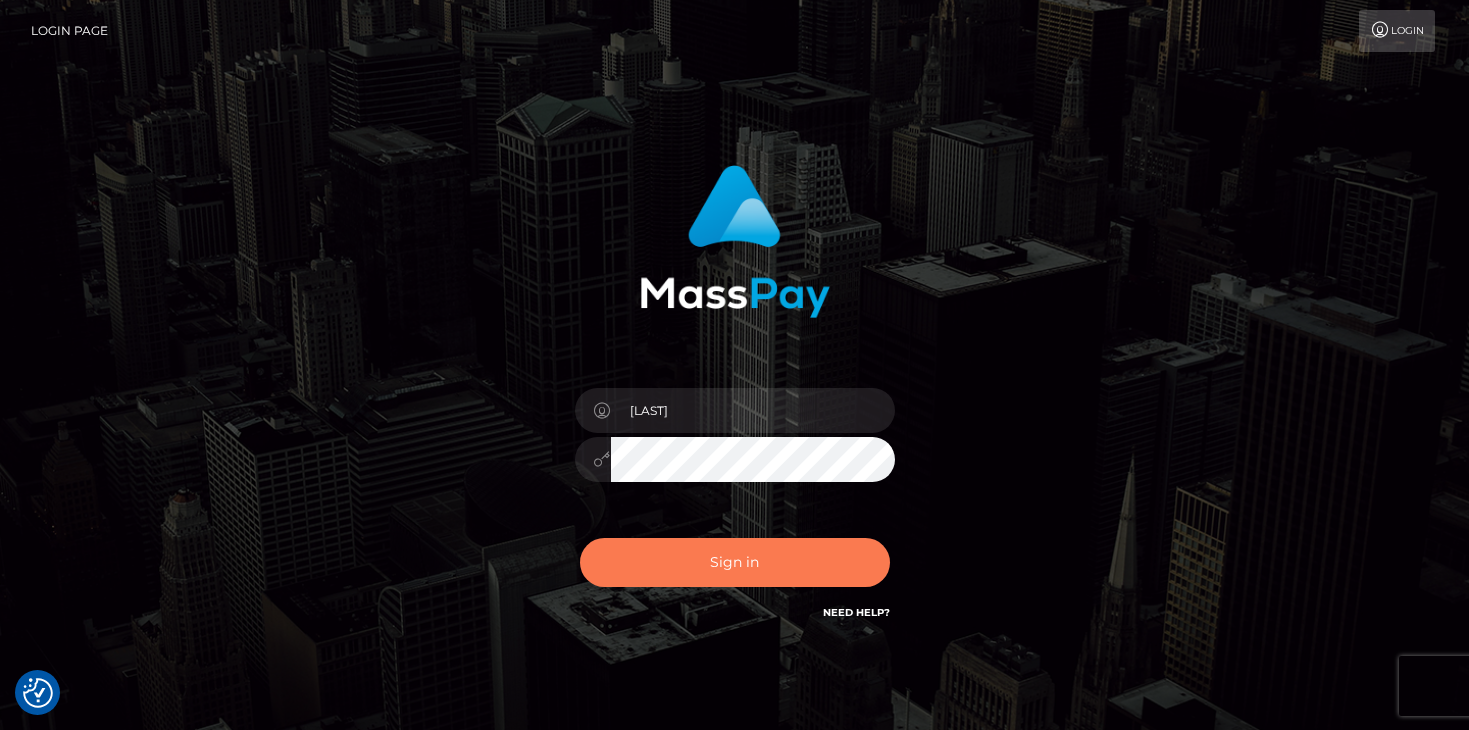 click on "Sign in" at bounding box center (735, 562) 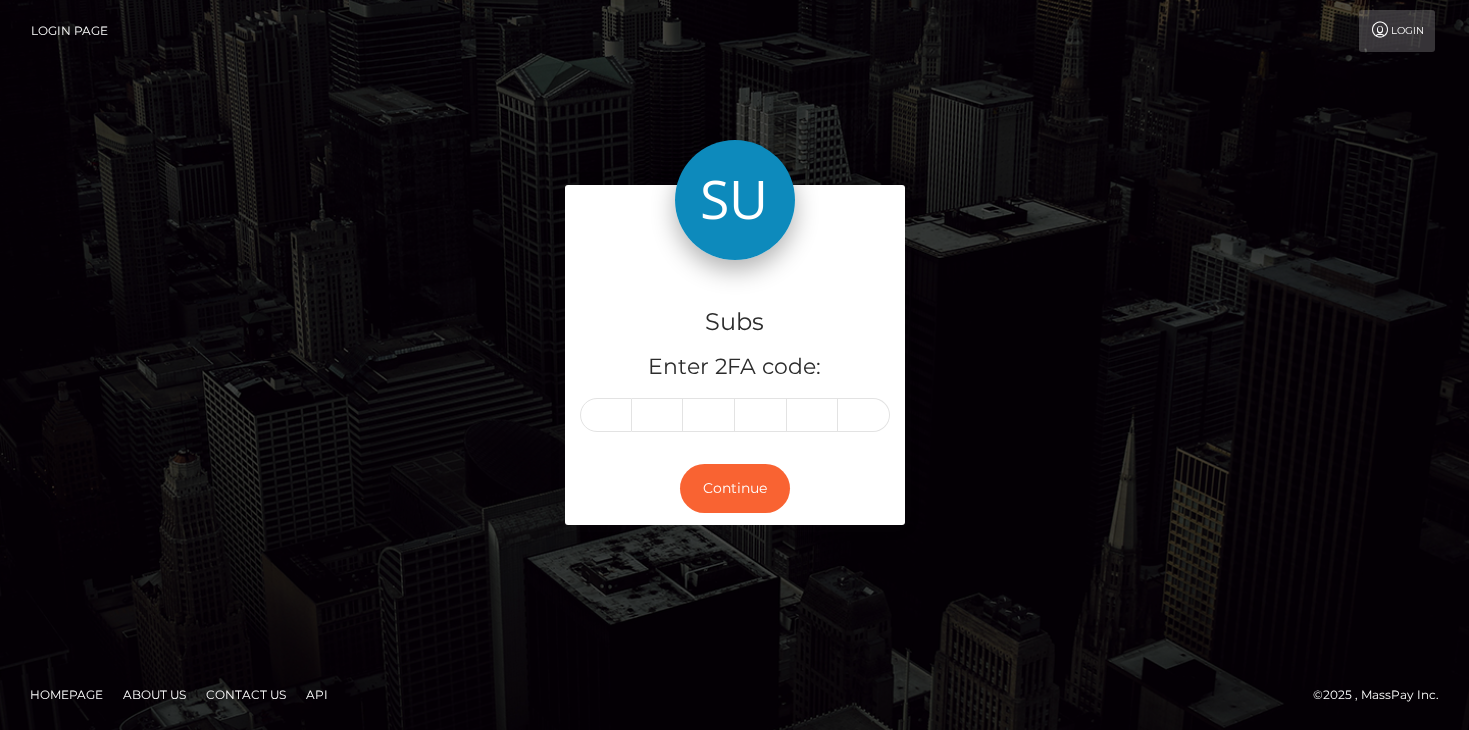 scroll, scrollTop: 0, scrollLeft: 0, axis: both 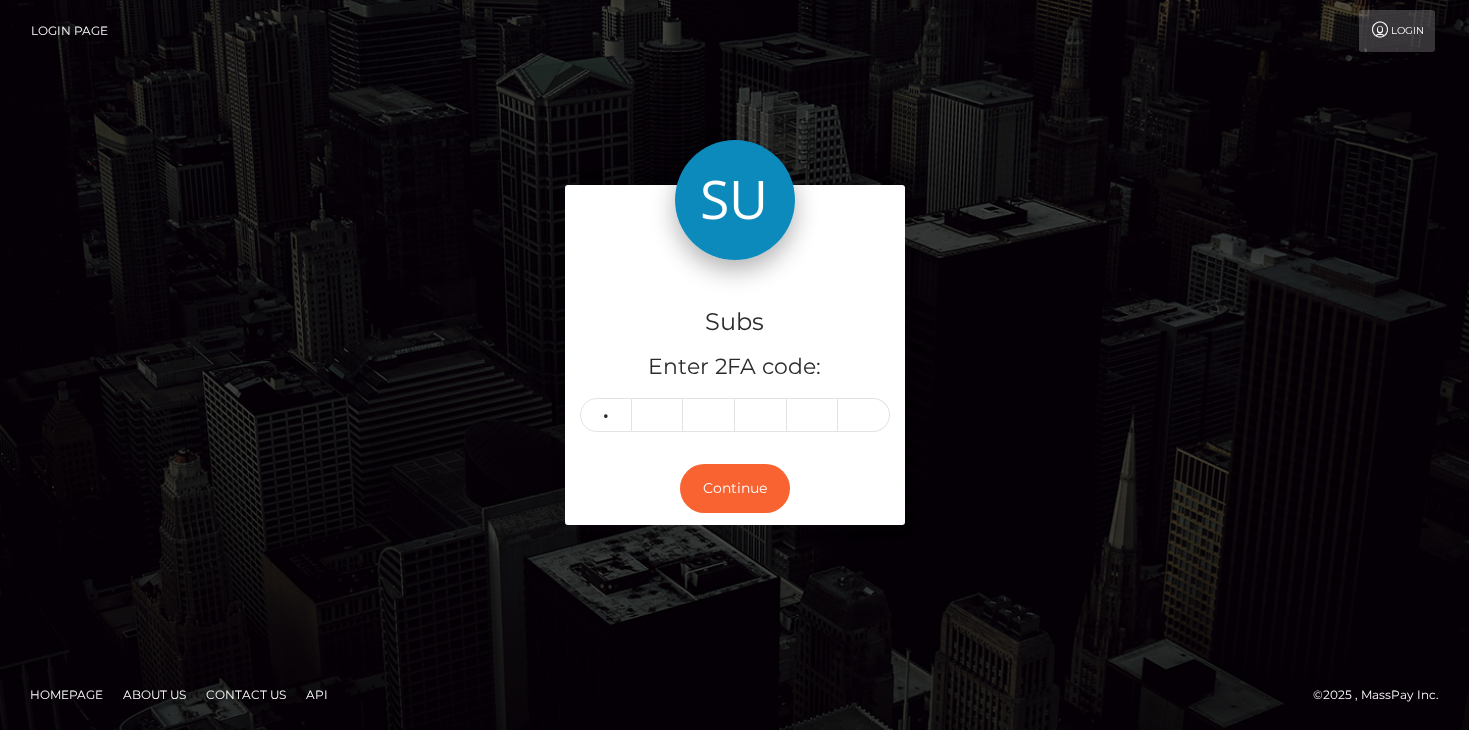 type on "0" 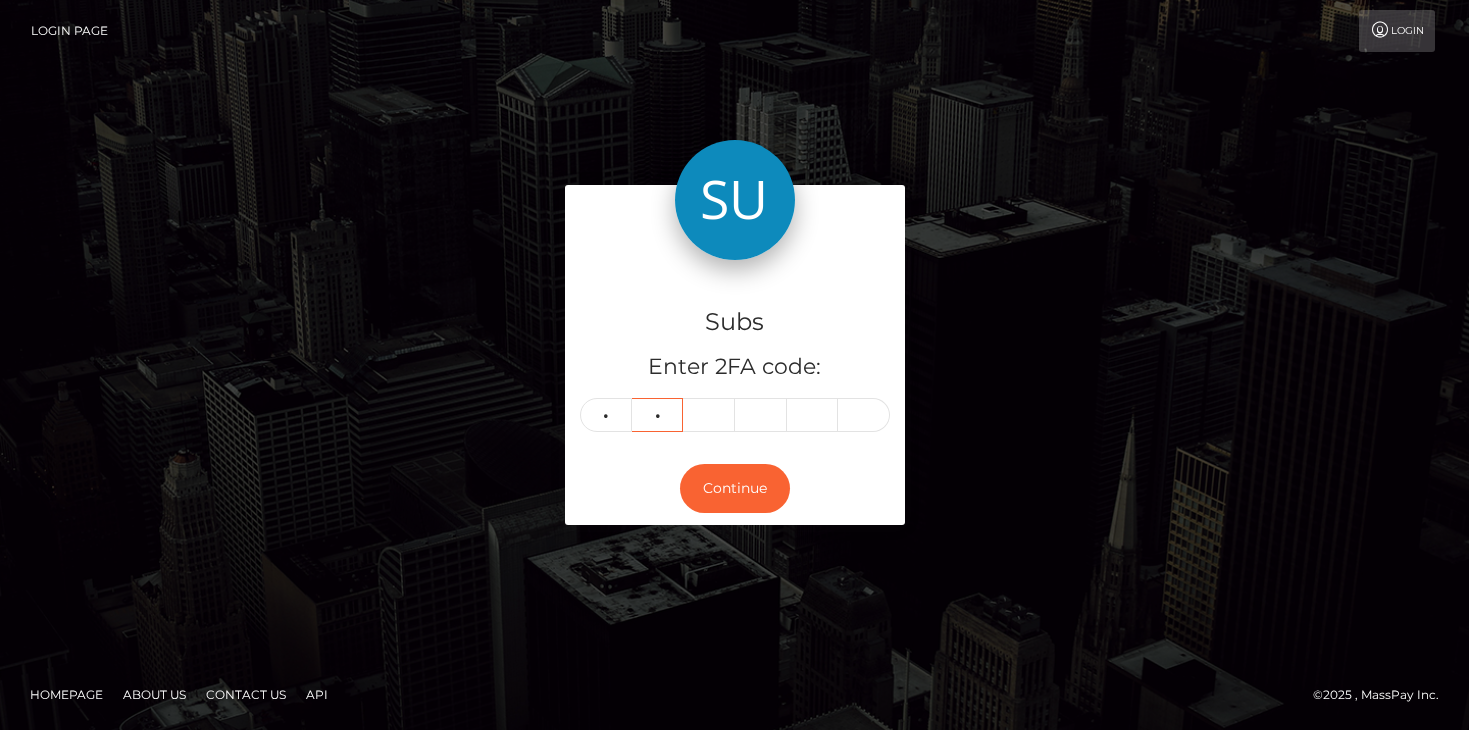 type on "6" 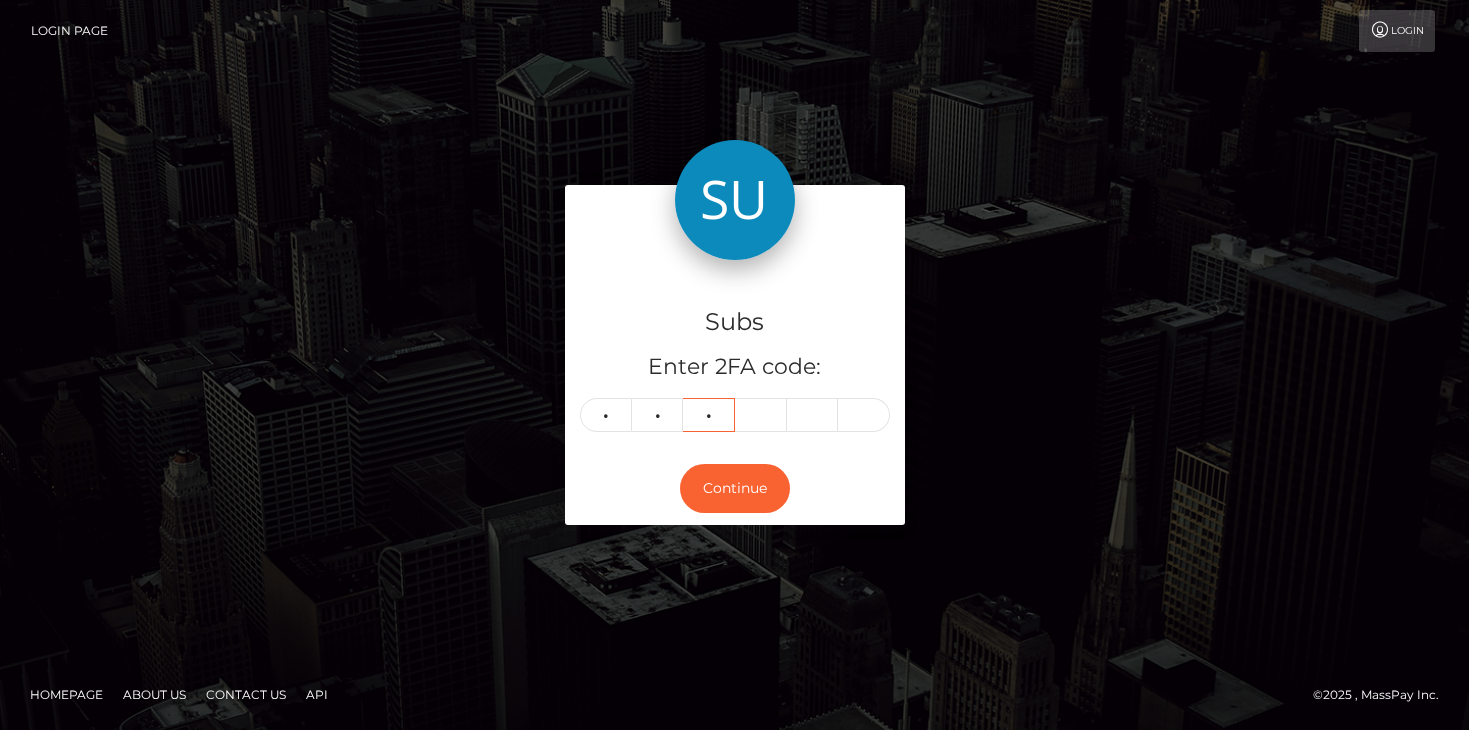 type on "7" 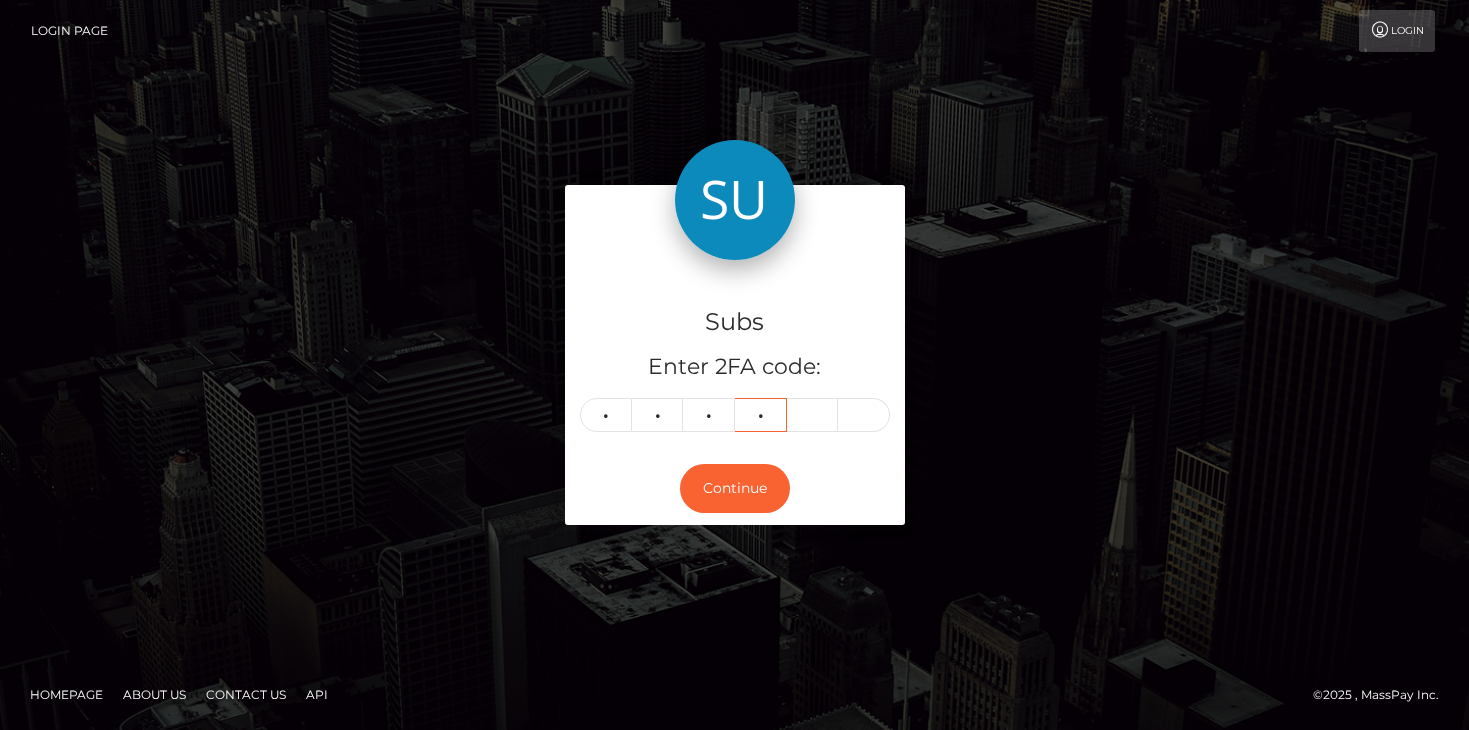 type on "1" 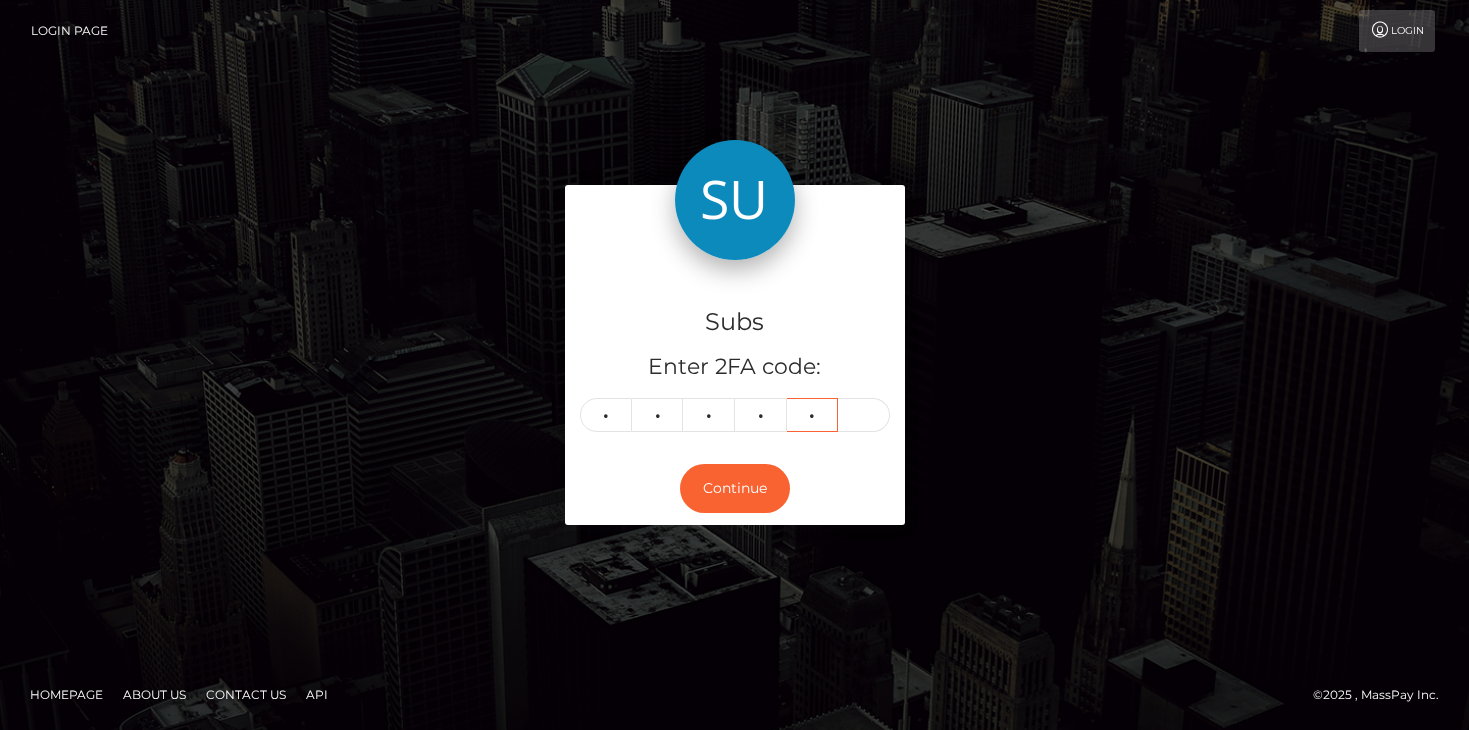 type on "5" 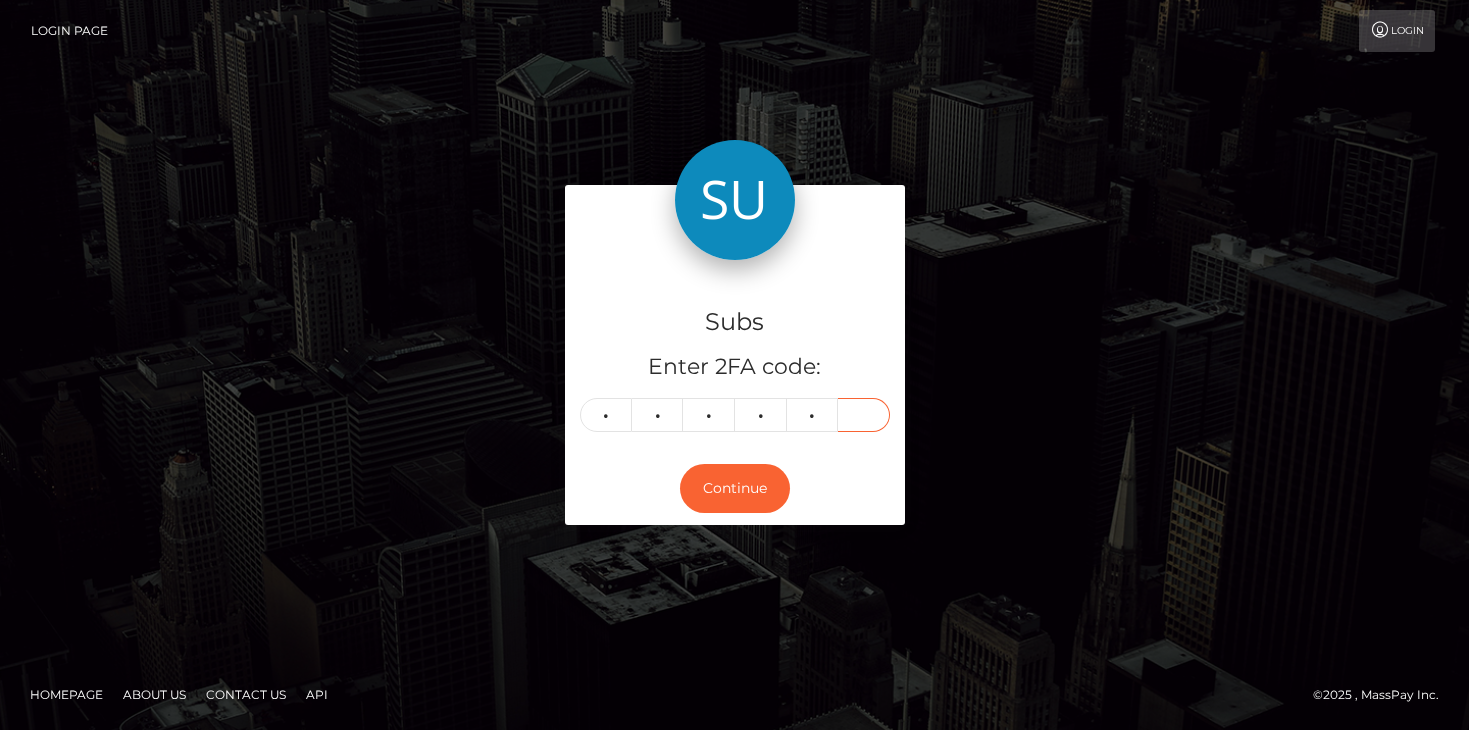 type on "2" 